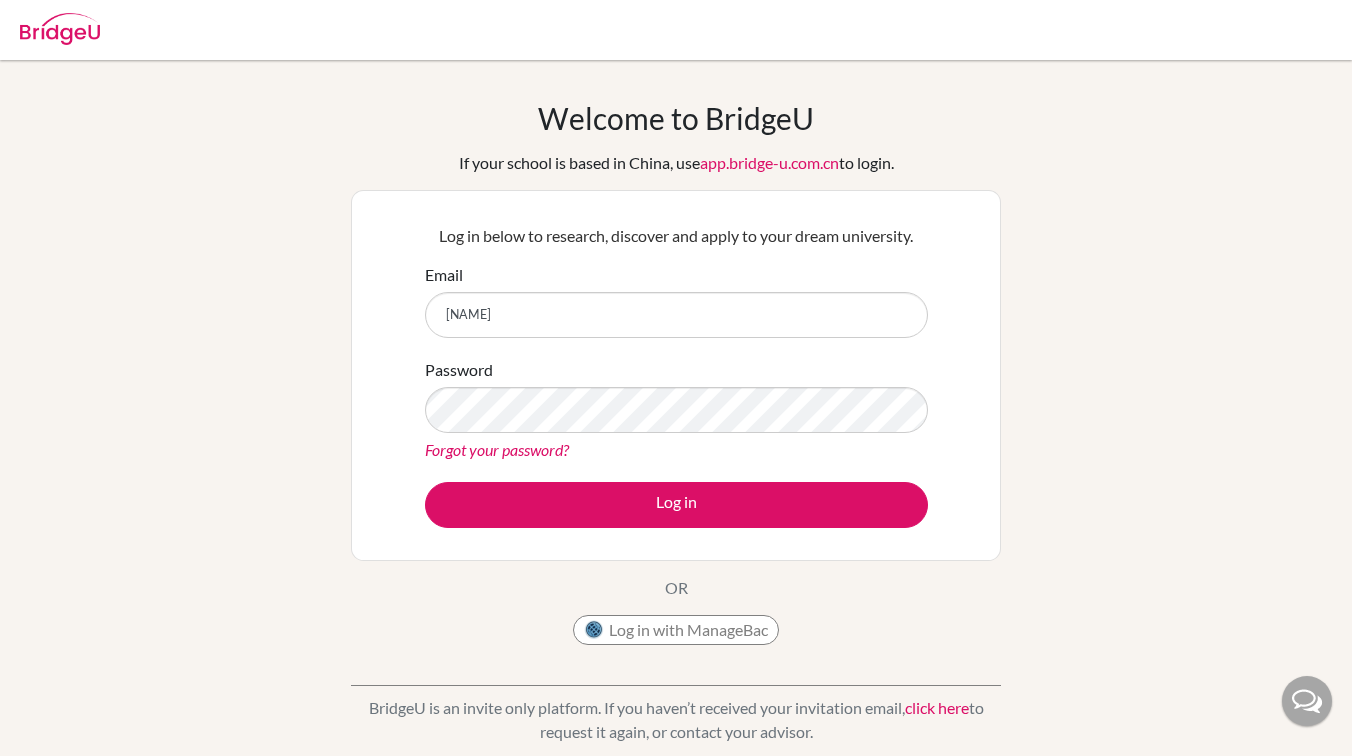 scroll, scrollTop: 0, scrollLeft: 0, axis: both 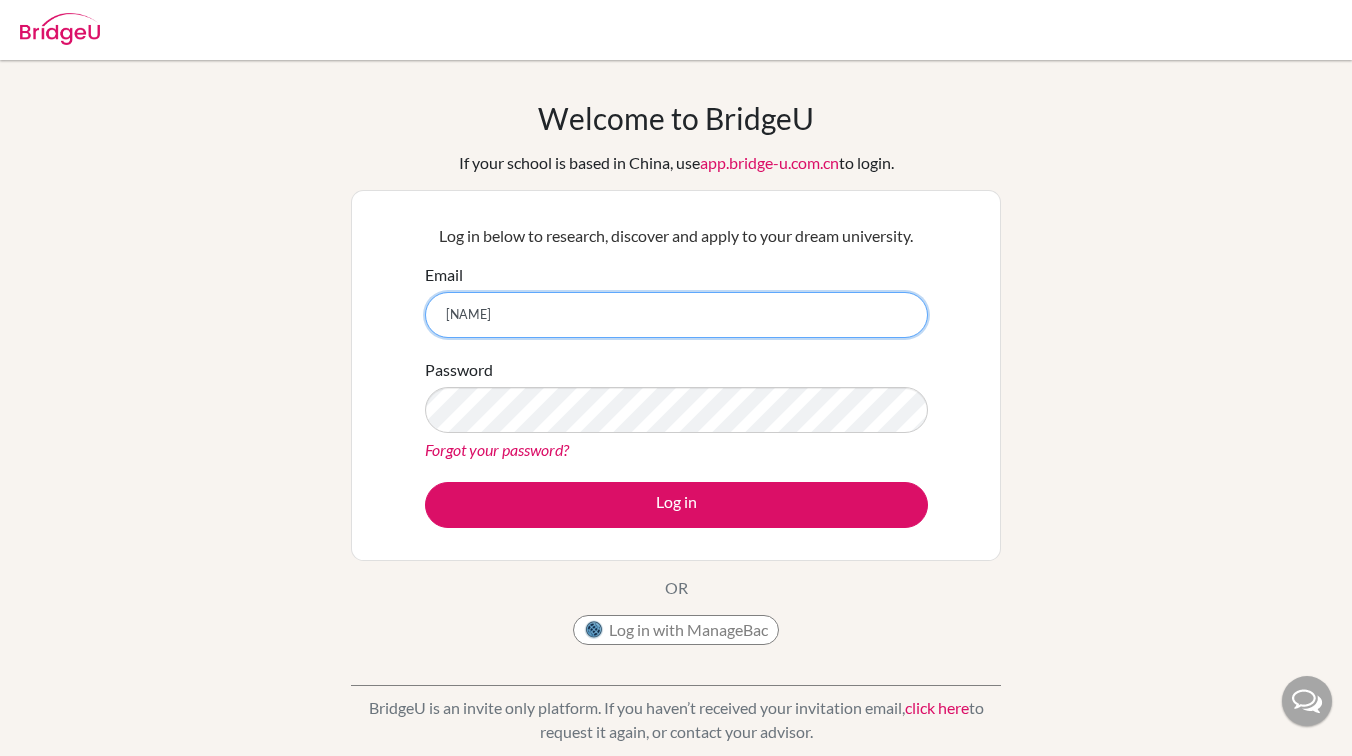 type on "davaajargal.b@shineue.edu.mn" 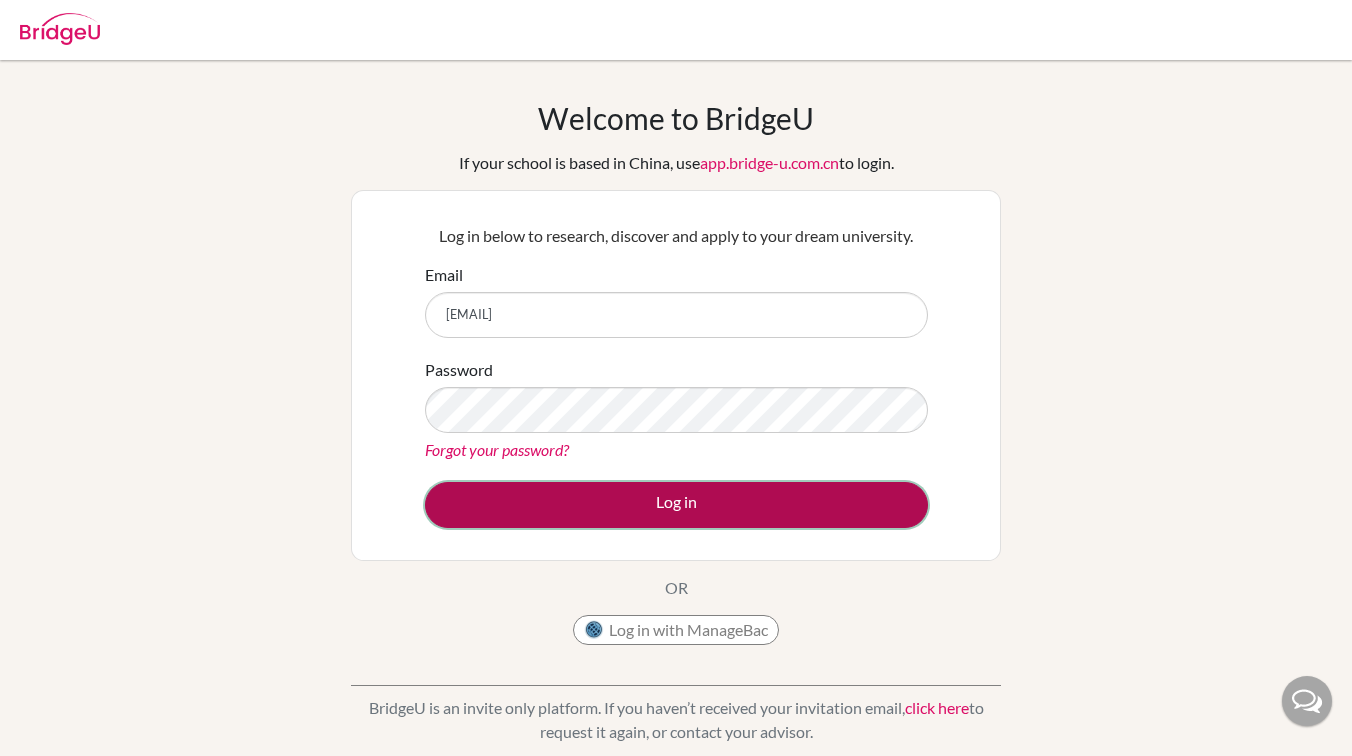 click on "Log in" at bounding box center (676, 505) 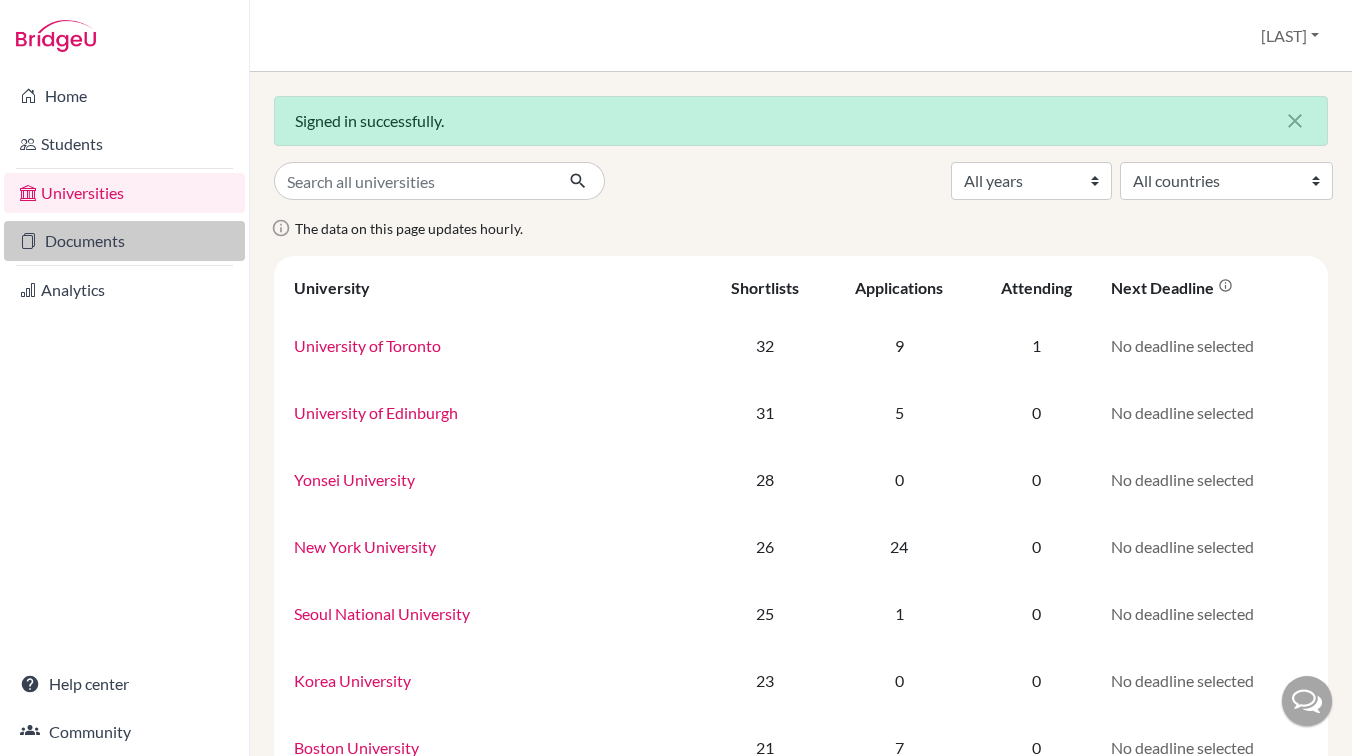 scroll, scrollTop: 0, scrollLeft: 0, axis: both 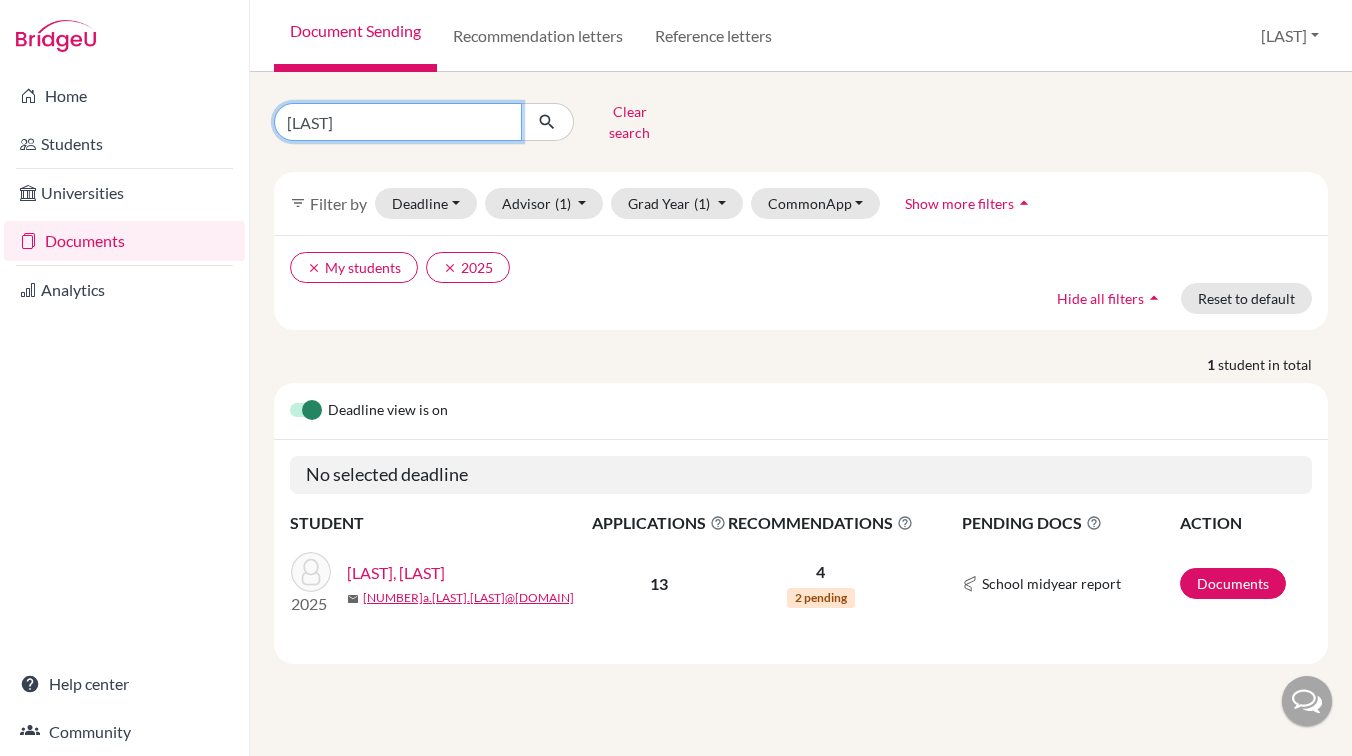 click on "Mungun" at bounding box center [398, 122] 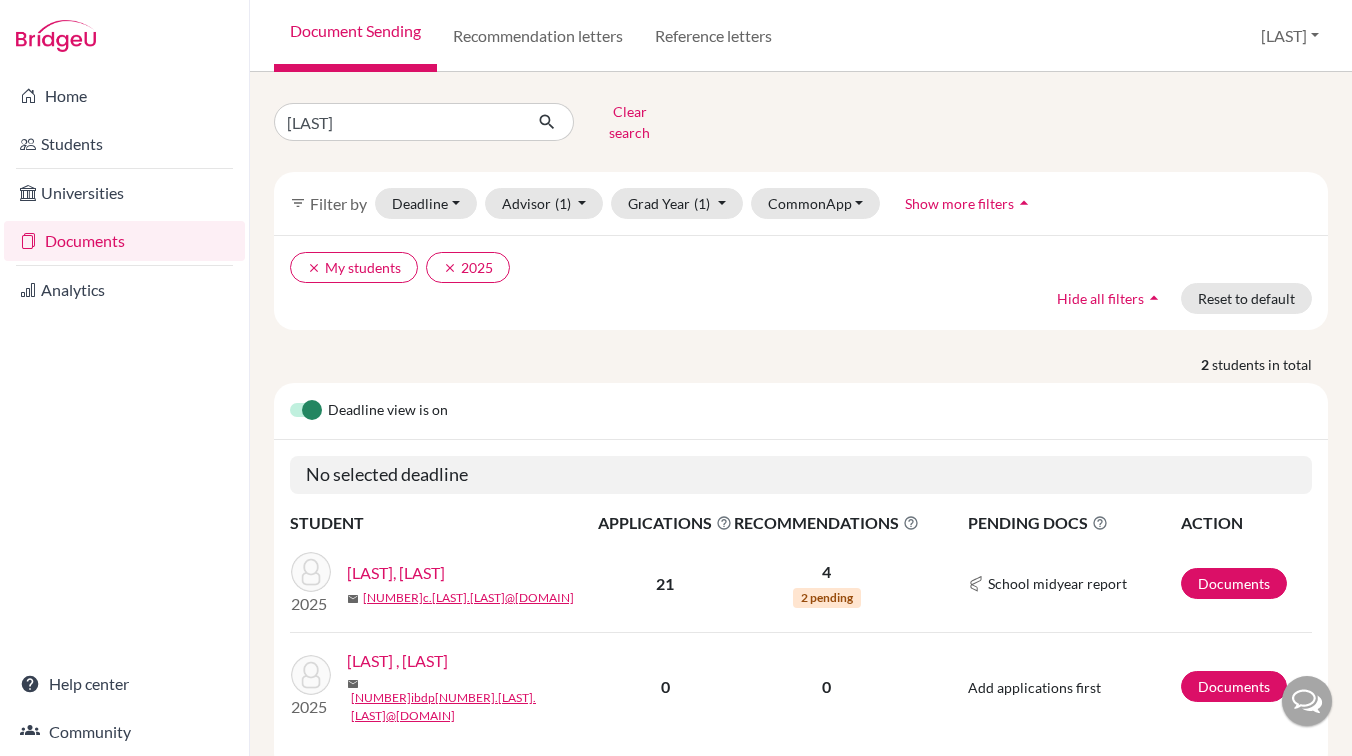 click on "[LAST], [FIRST]" at bounding box center [396, 573] 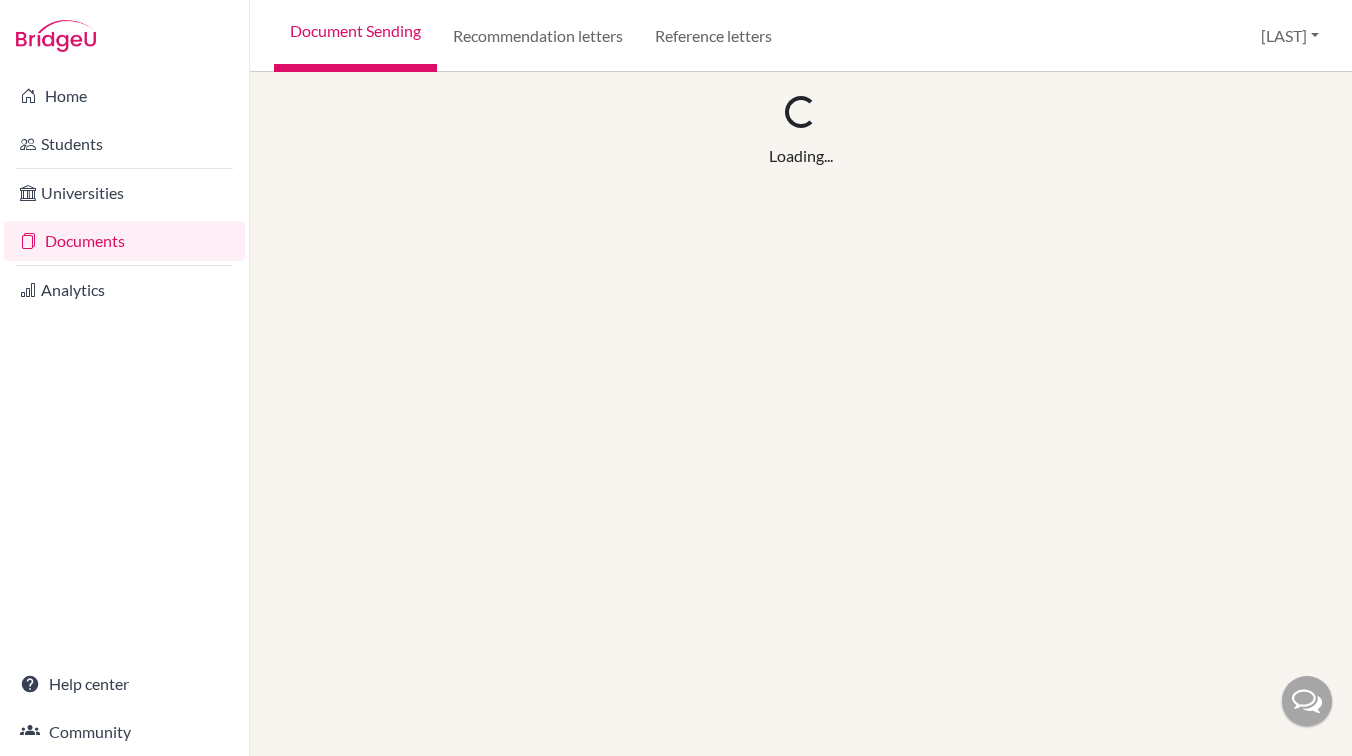 scroll, scrollTop: 0, scrollLeft: 0, axis: both 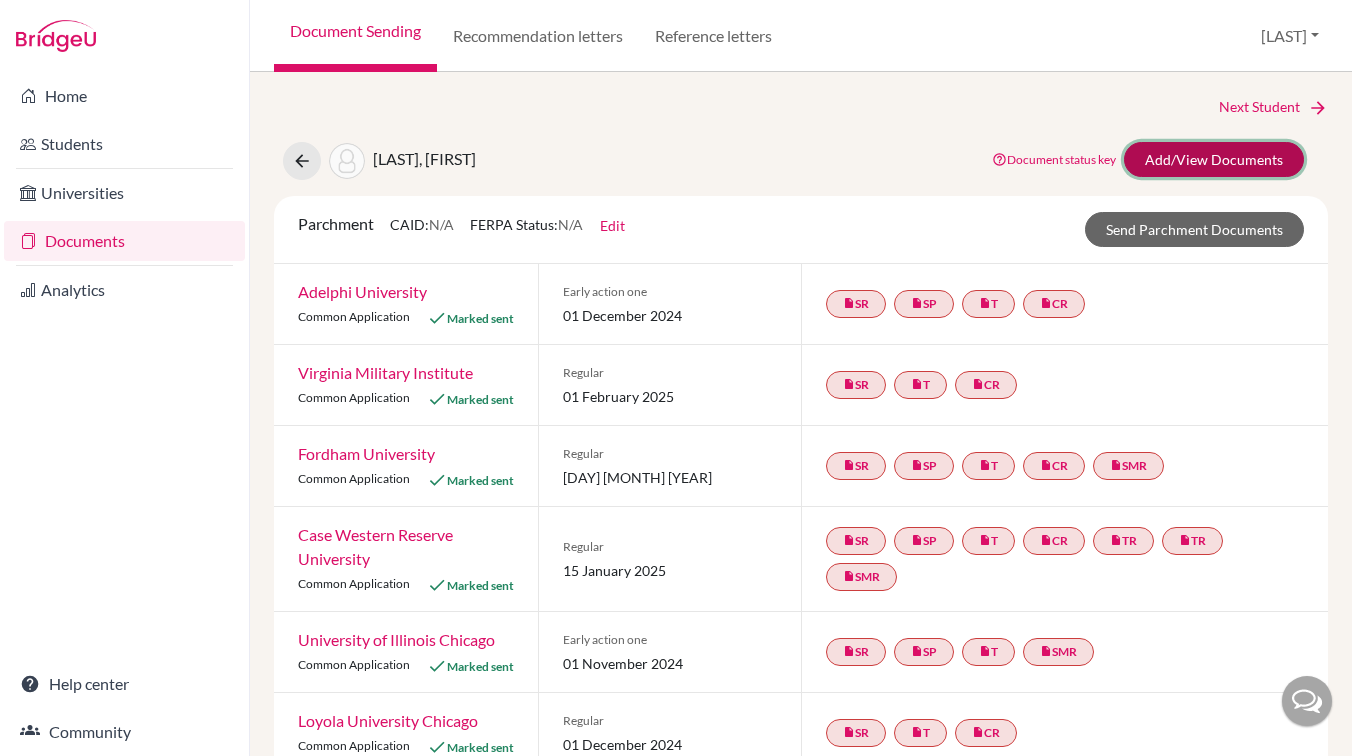 click on "Add/View Documents" at bounding box center [1214, 159] 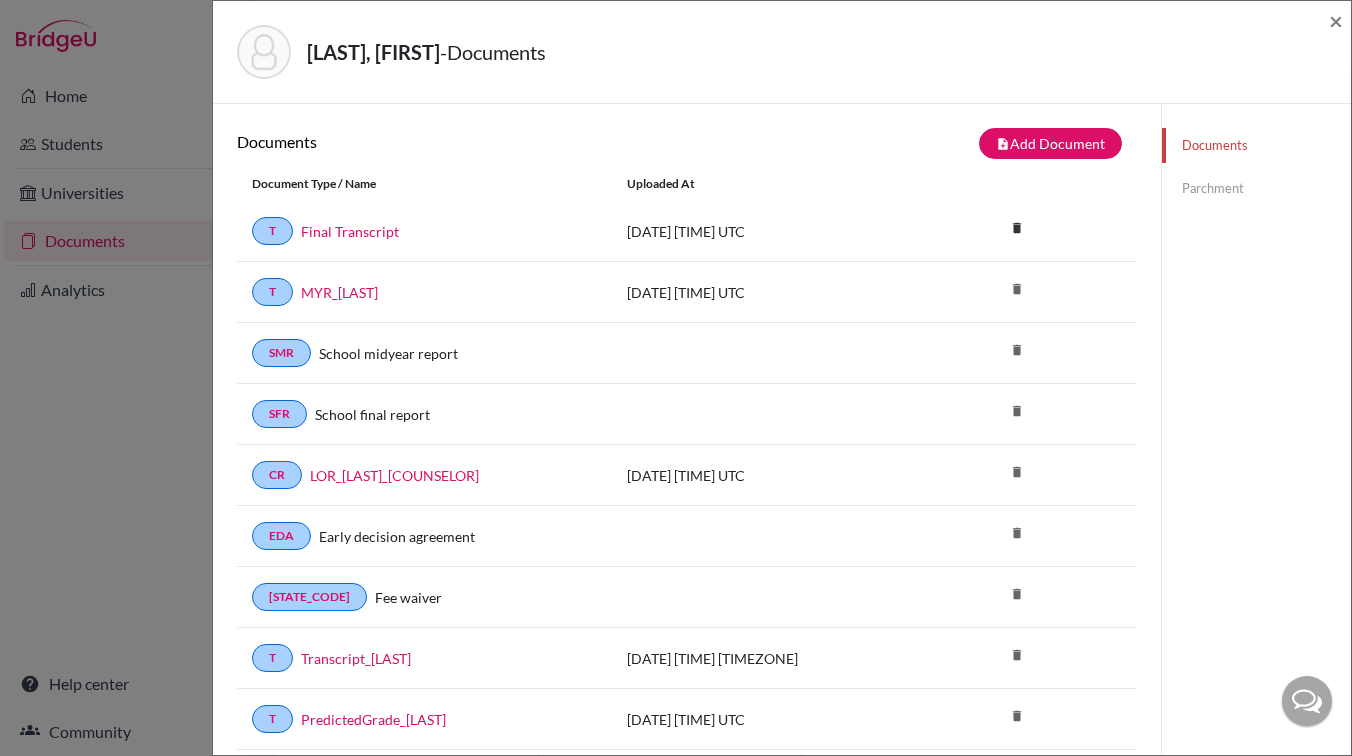 scroll, scrollTop: 48, scrollLeft: 0, axis: vertical 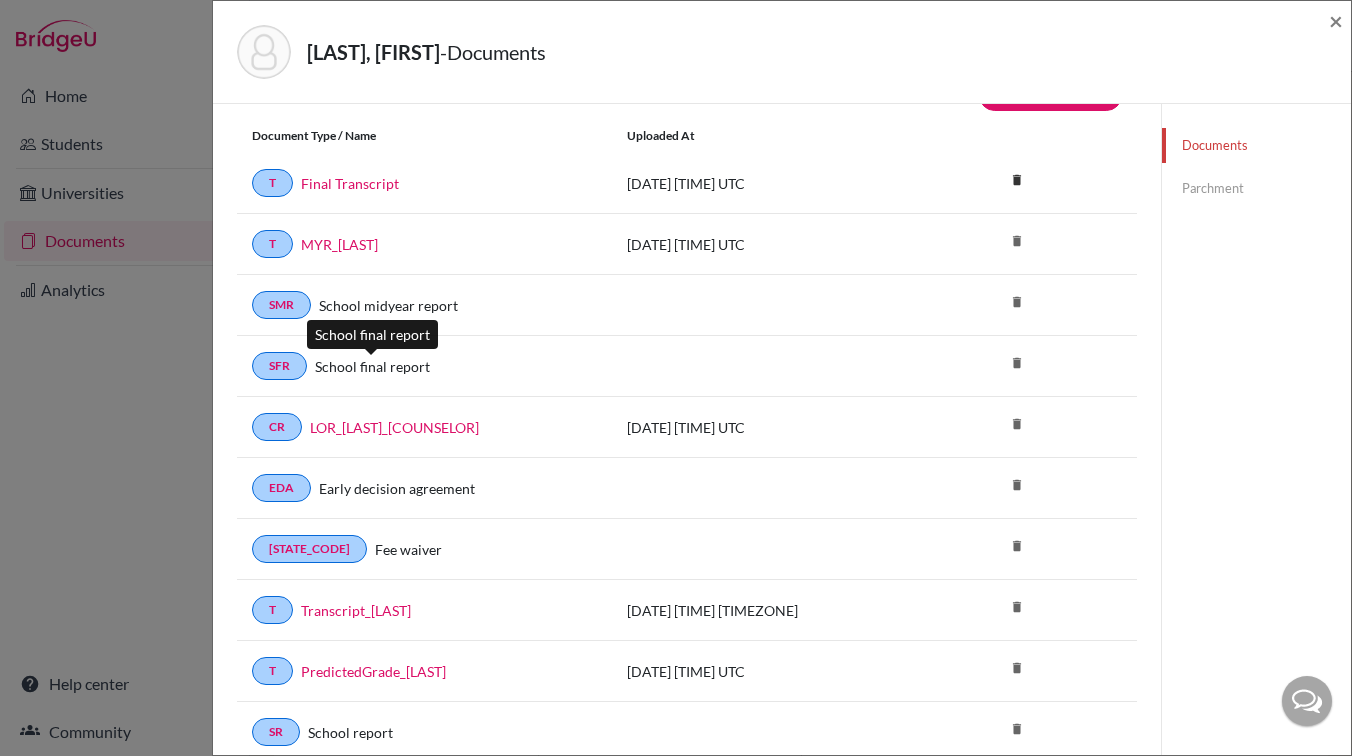 click on "School final report" at bounding box center [372, 366] 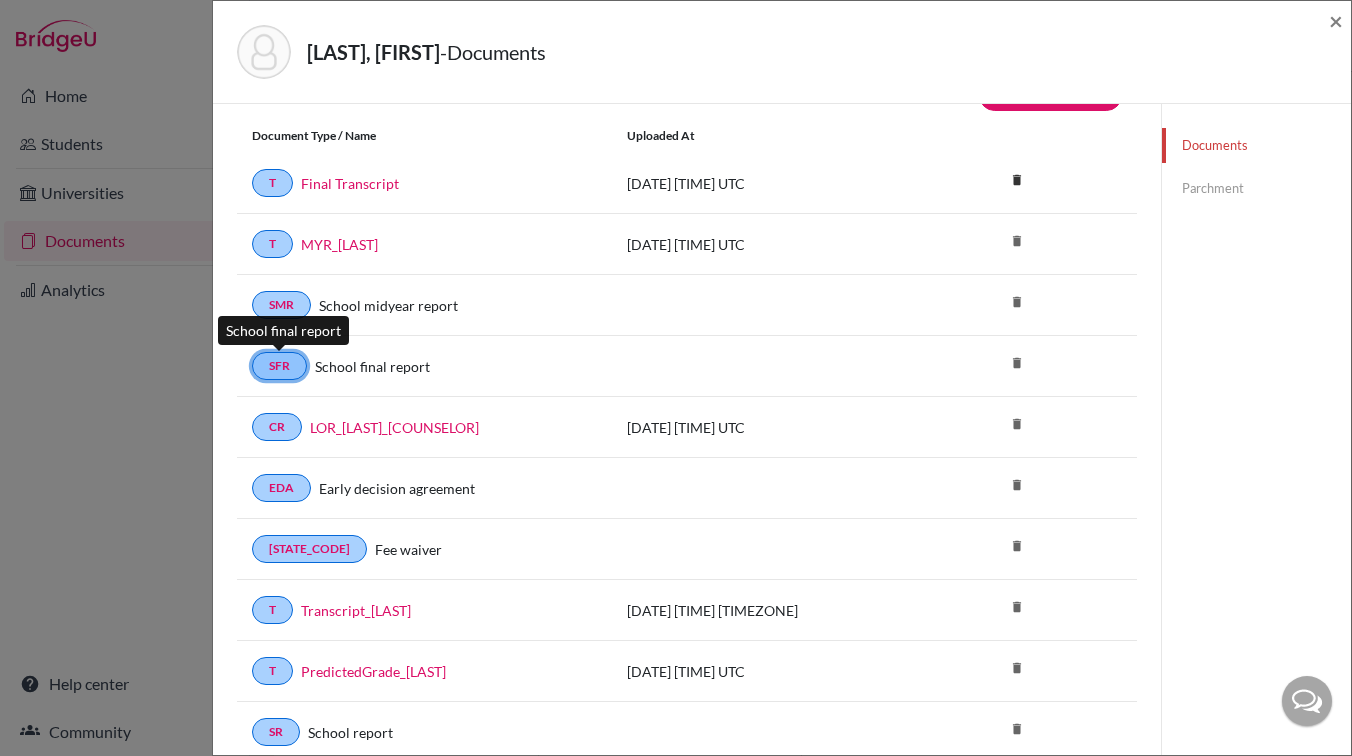 click on "SFR" at bounding box center [279, 366] 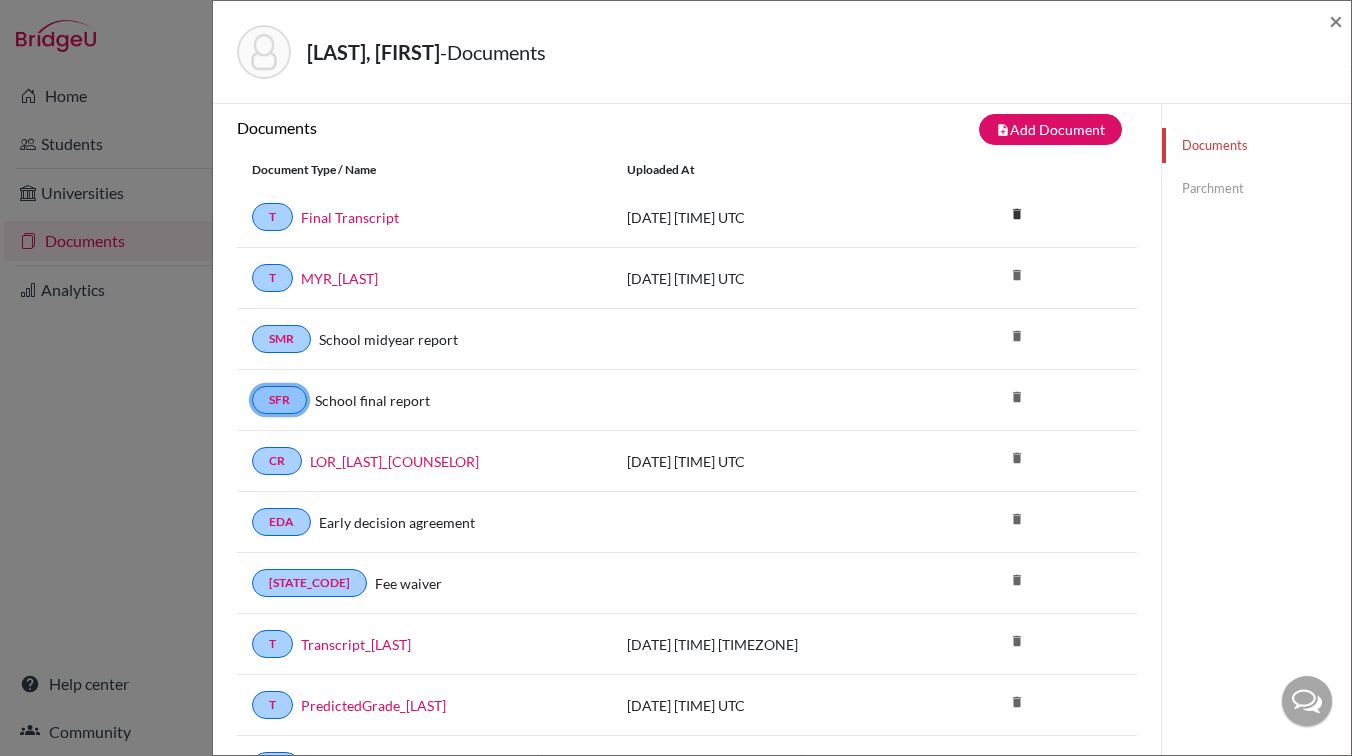 scroll, scrollTop: 0, scrollLeft: 0, axis: both 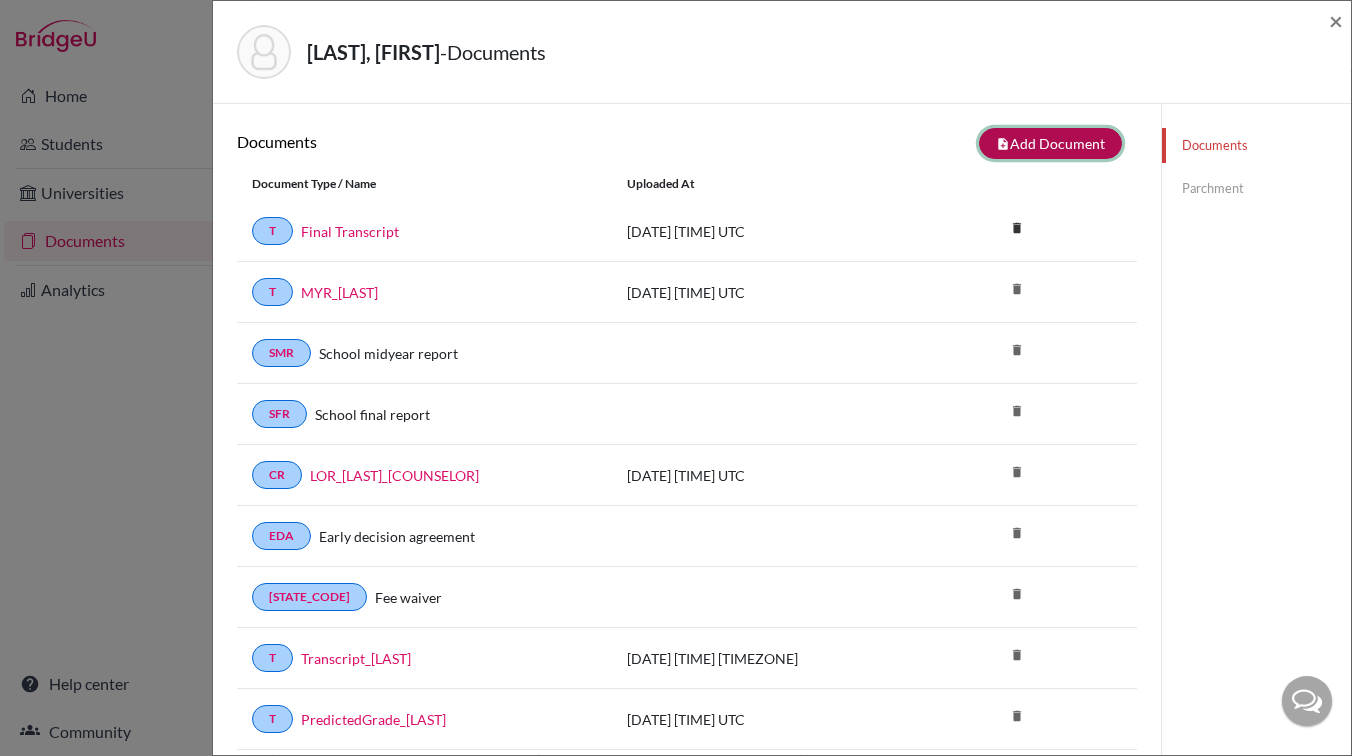 click on "note_add  Add Document" at bounding box center [1050, 143] 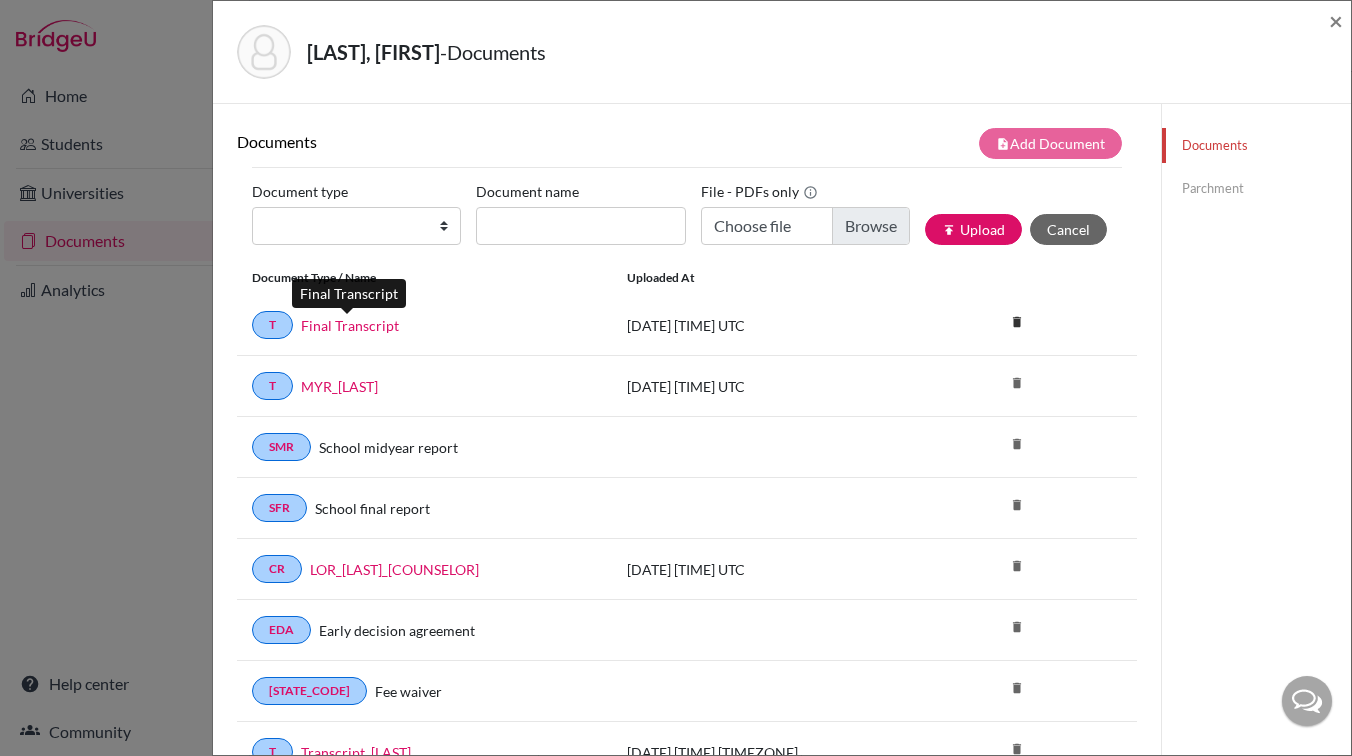 click on "Final Transcript" at bounding box center [350, 325] 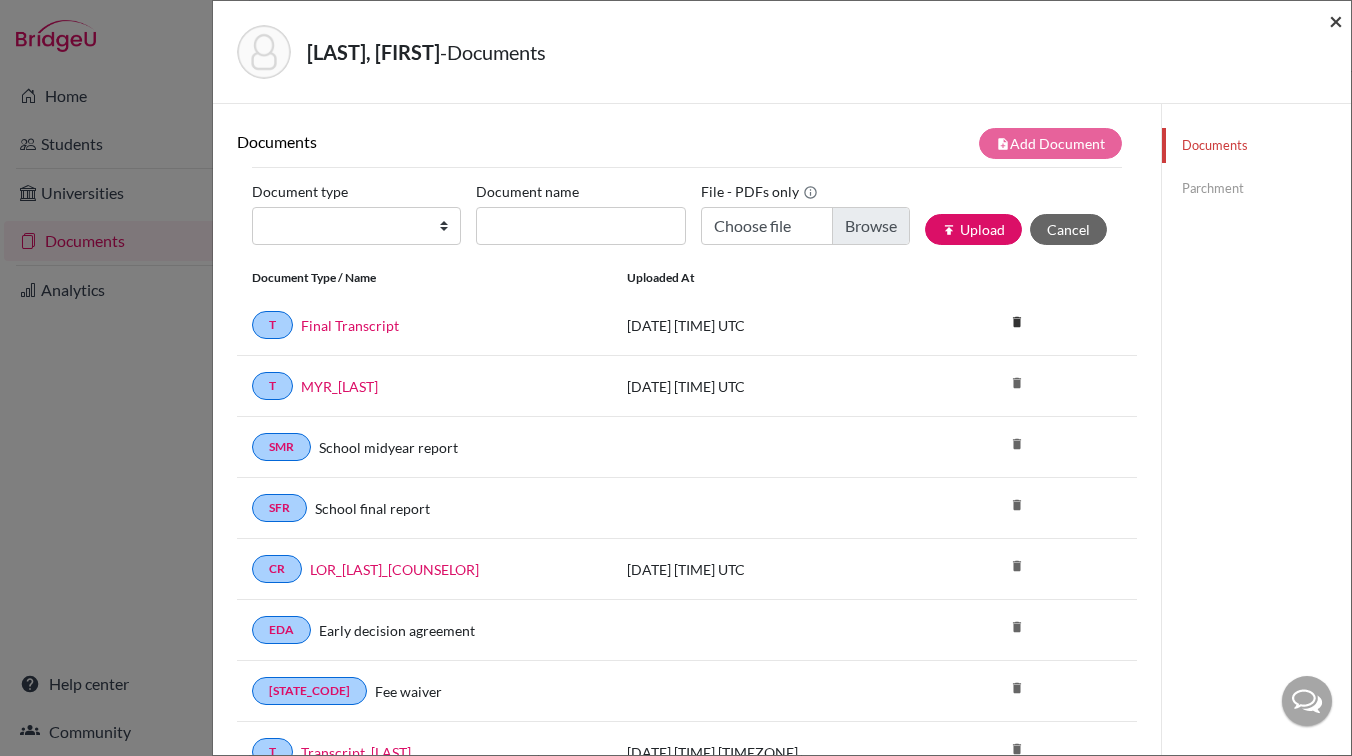 click on "×" at bounding box center [1336, 20] 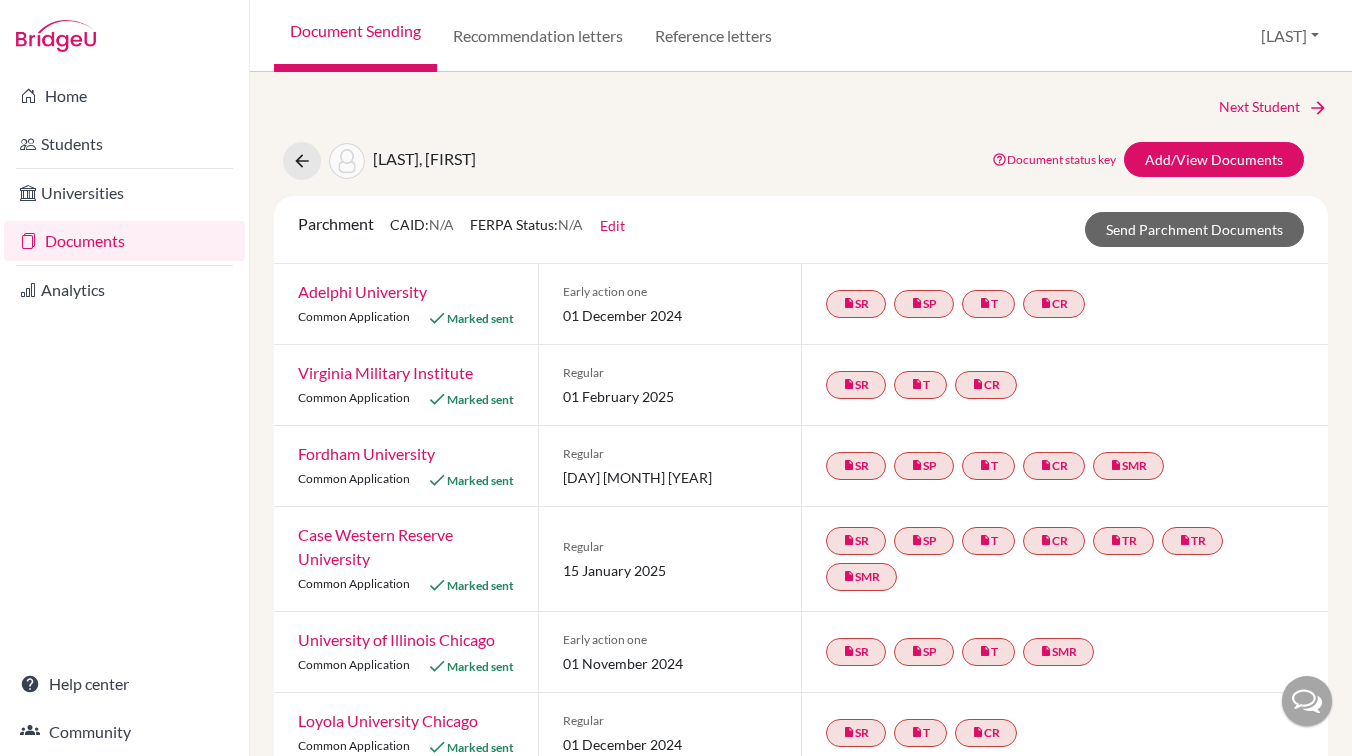click at bounding box center [1307, 701] 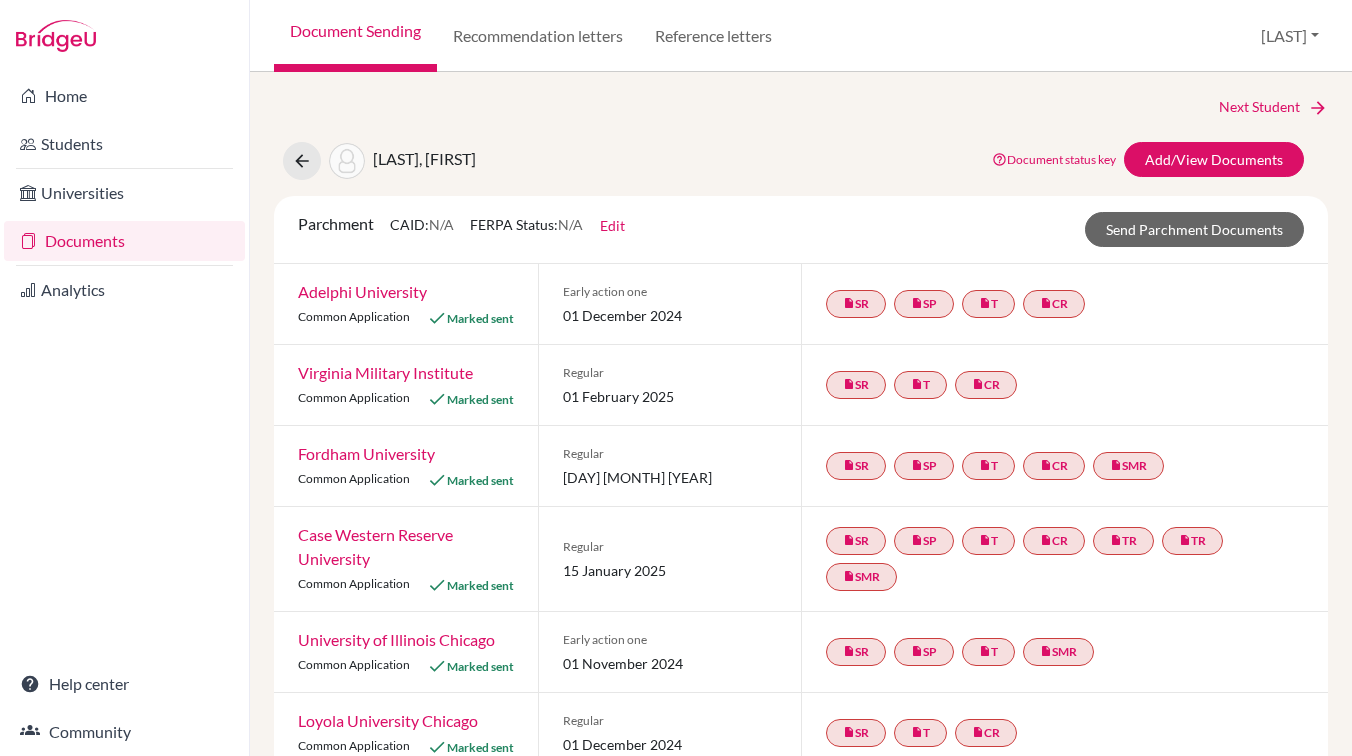 scroll, scrollTop: 0, scrollLeft: 0, axis: both 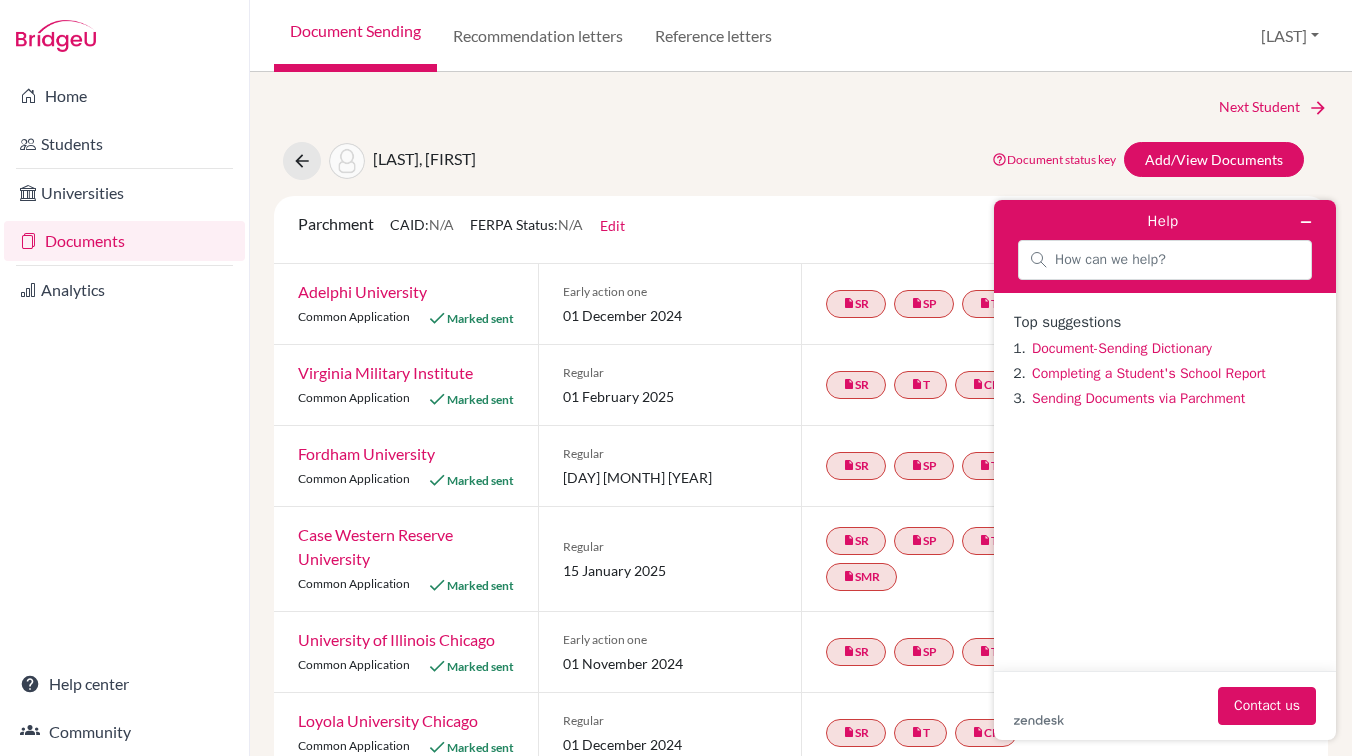 click on "zendesk .cls-1{fill:#03363d;} Contact us" at bounding box center (1165, 706) 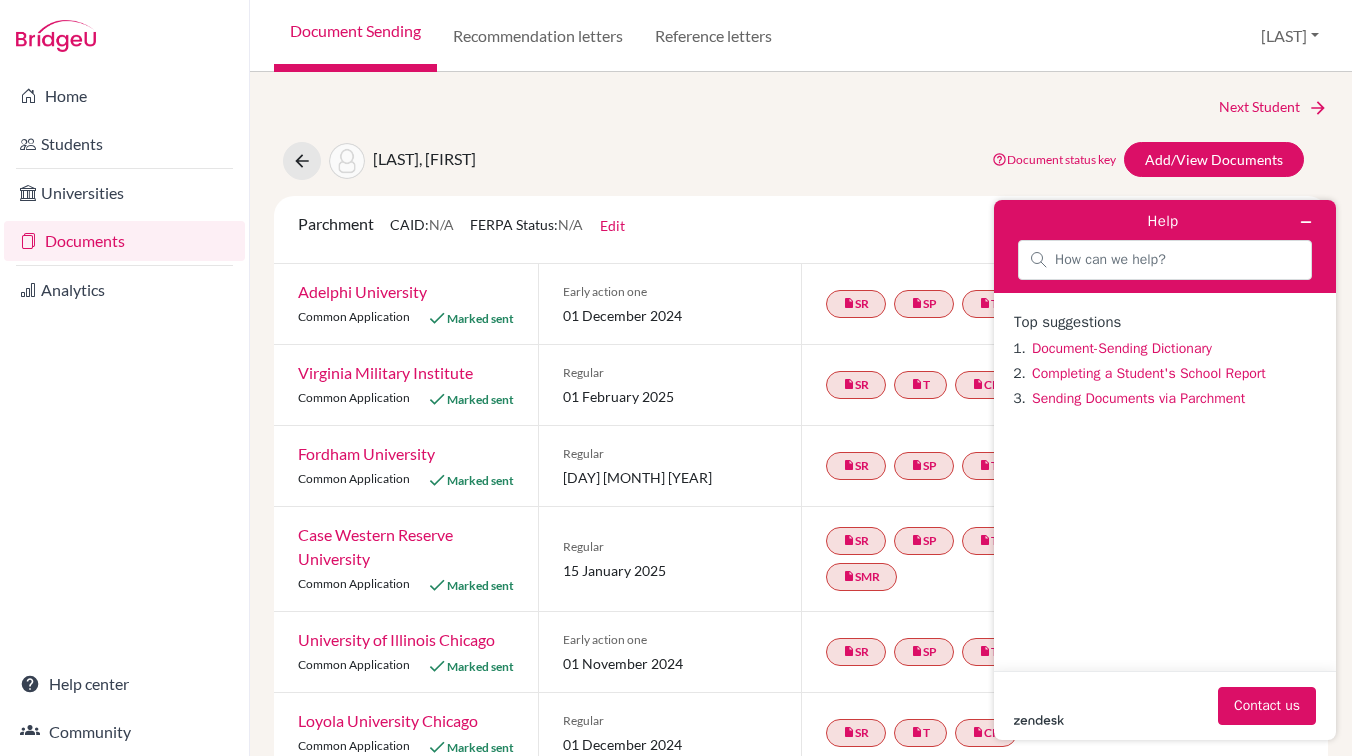 click on "zendesk .cls-1{fill:#03363d;}" 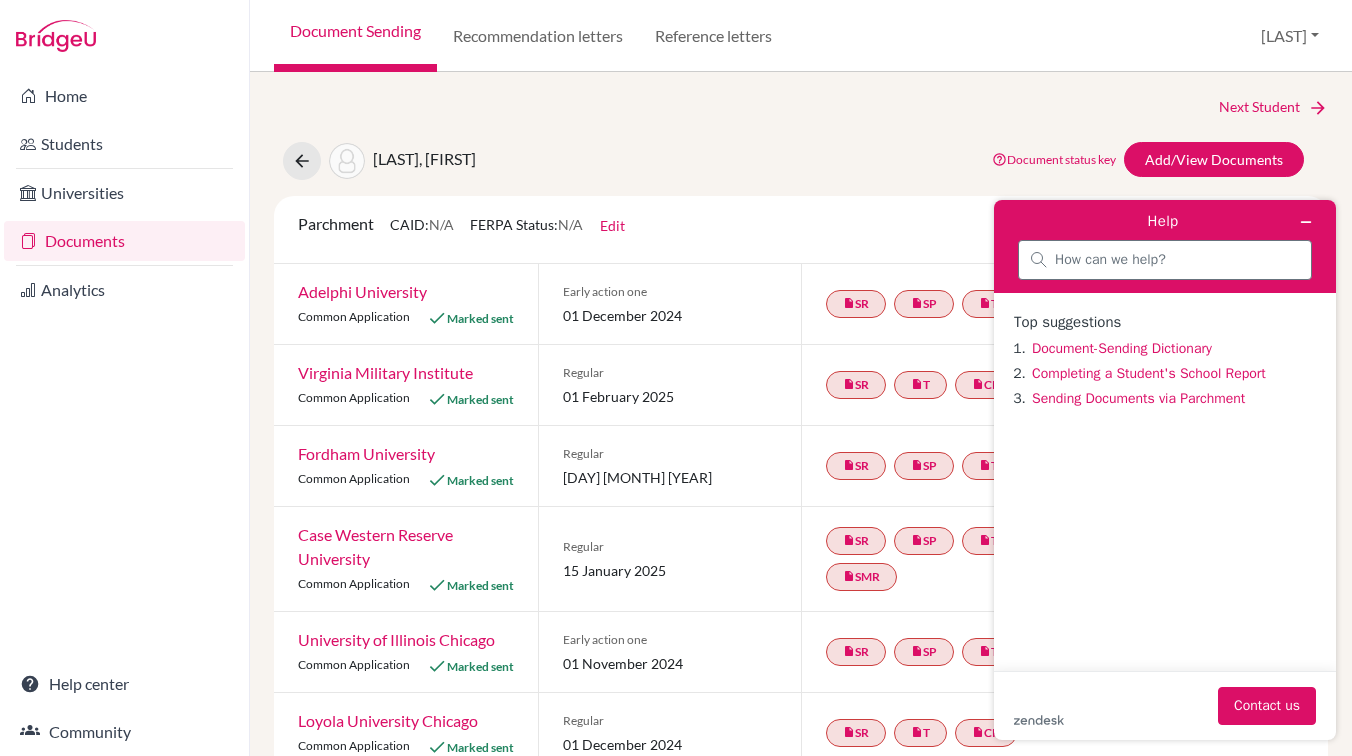click at bounding box center (1165, 260) 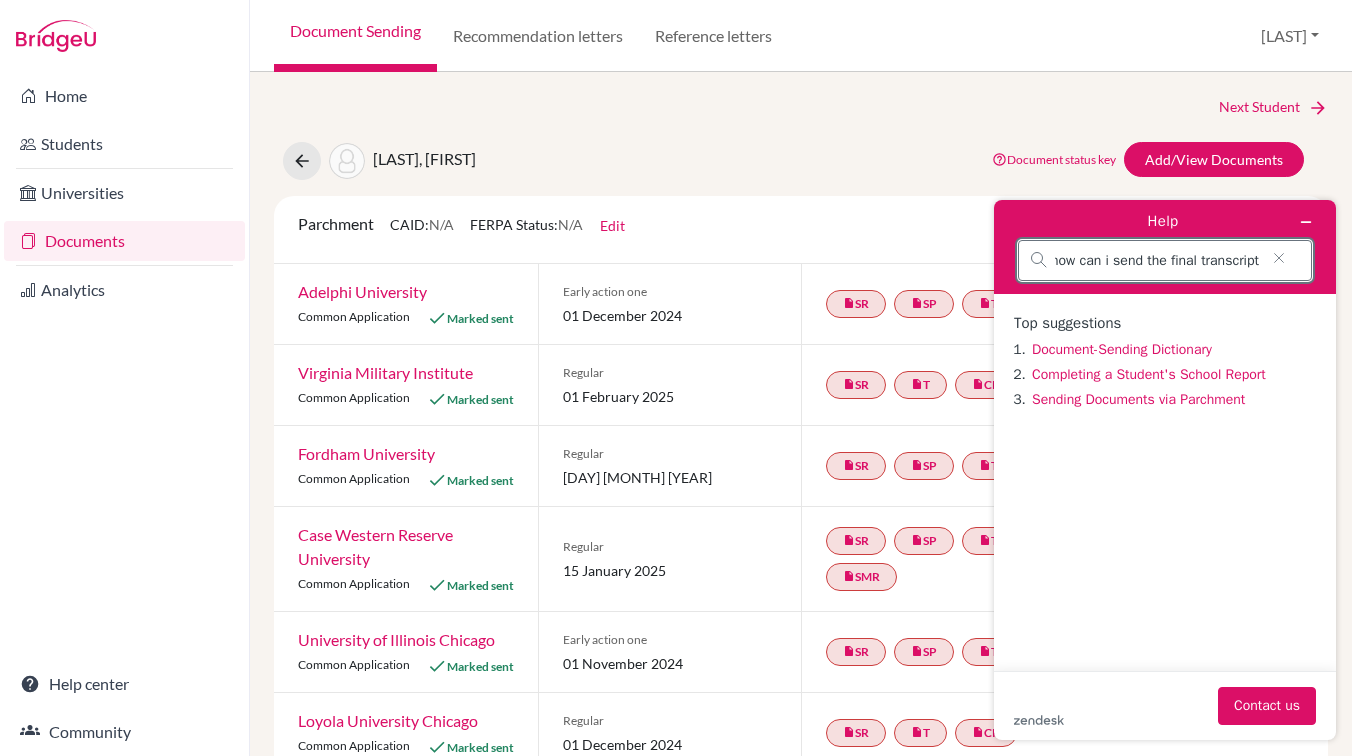 scroll, scrollTop: 0, scrollLeft: 13, axis: horizontal 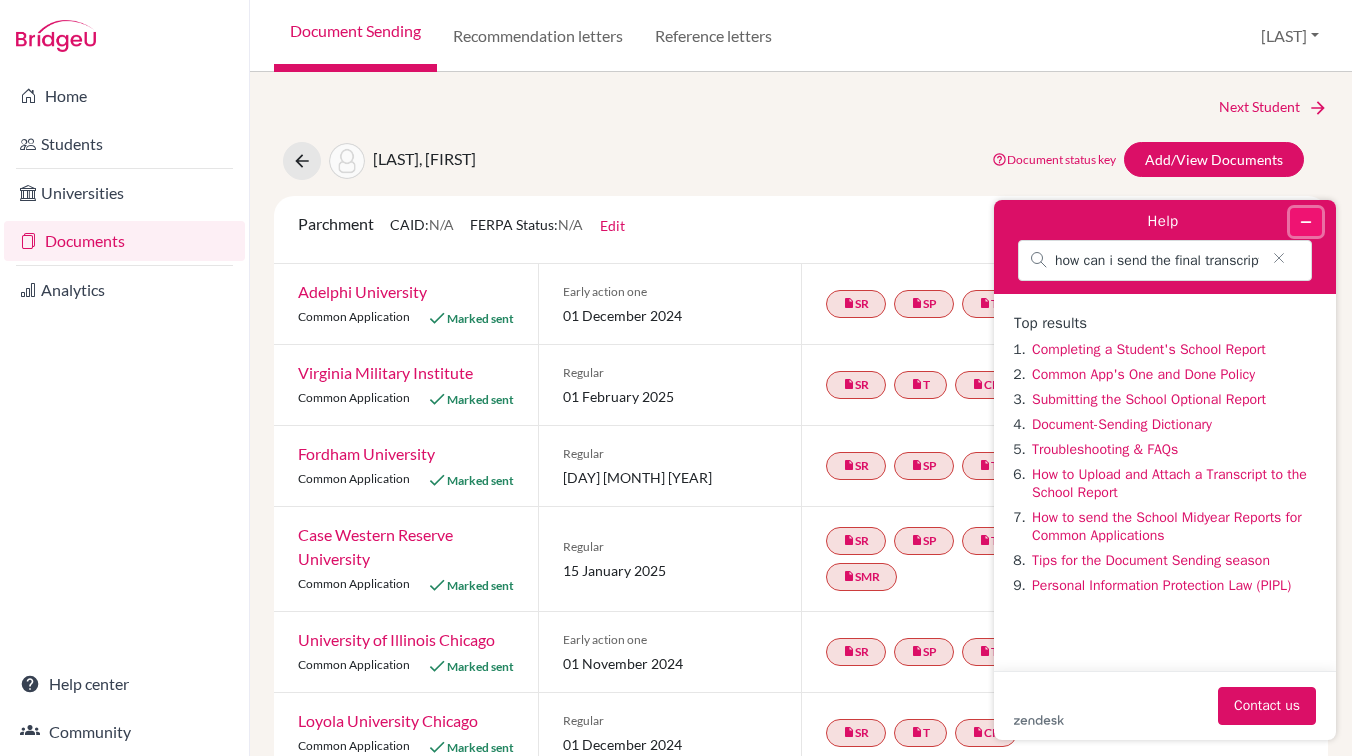 click 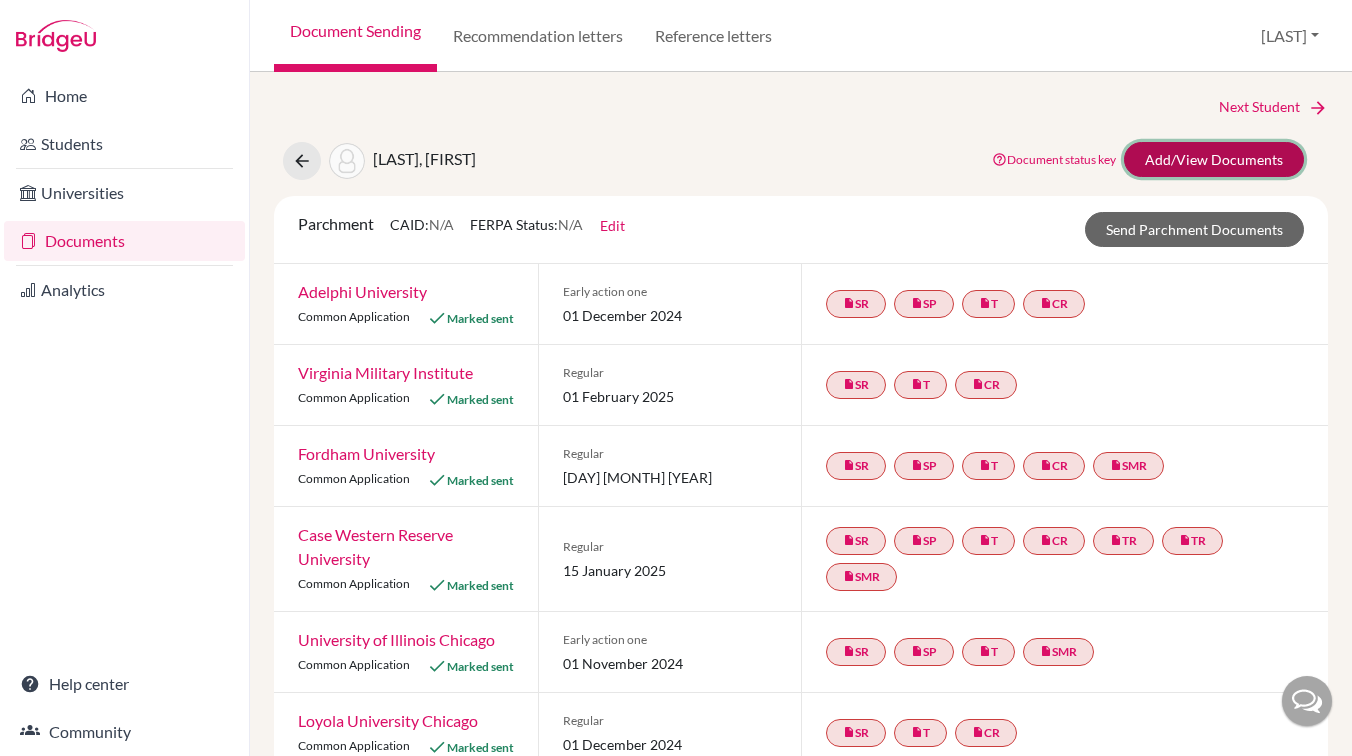 click on "Add/View Documents" at bounding box center (1214, 159) 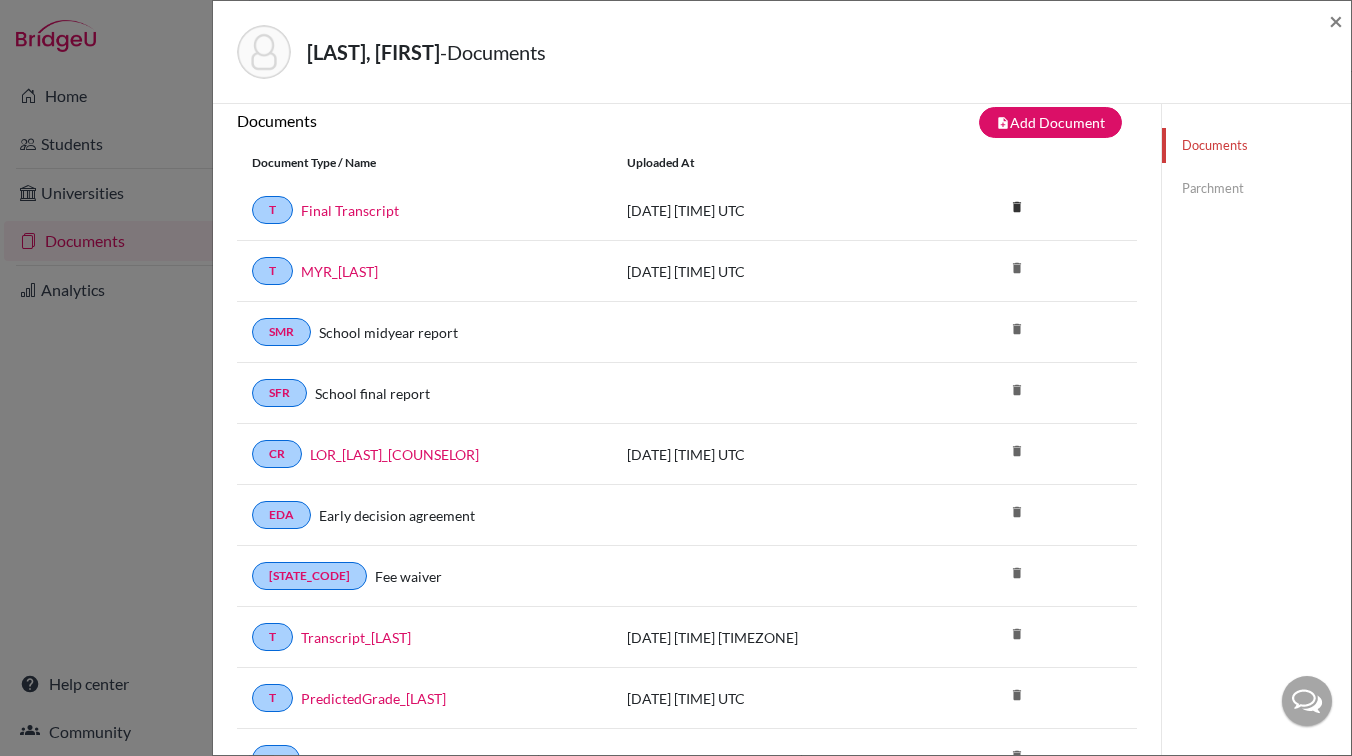 scroll, scrollTop: 0, scrollLeft: 0, axis: both 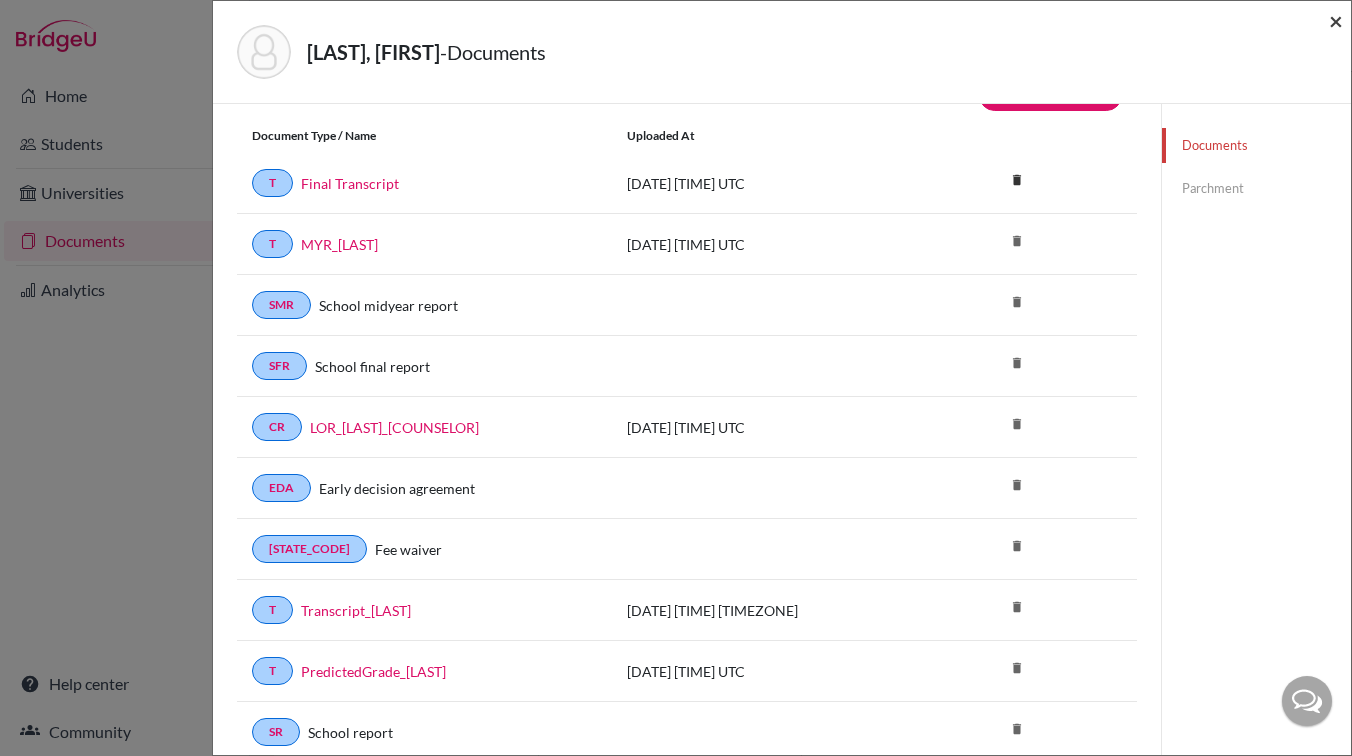 click on "×" at bounding box center [1336, 20] 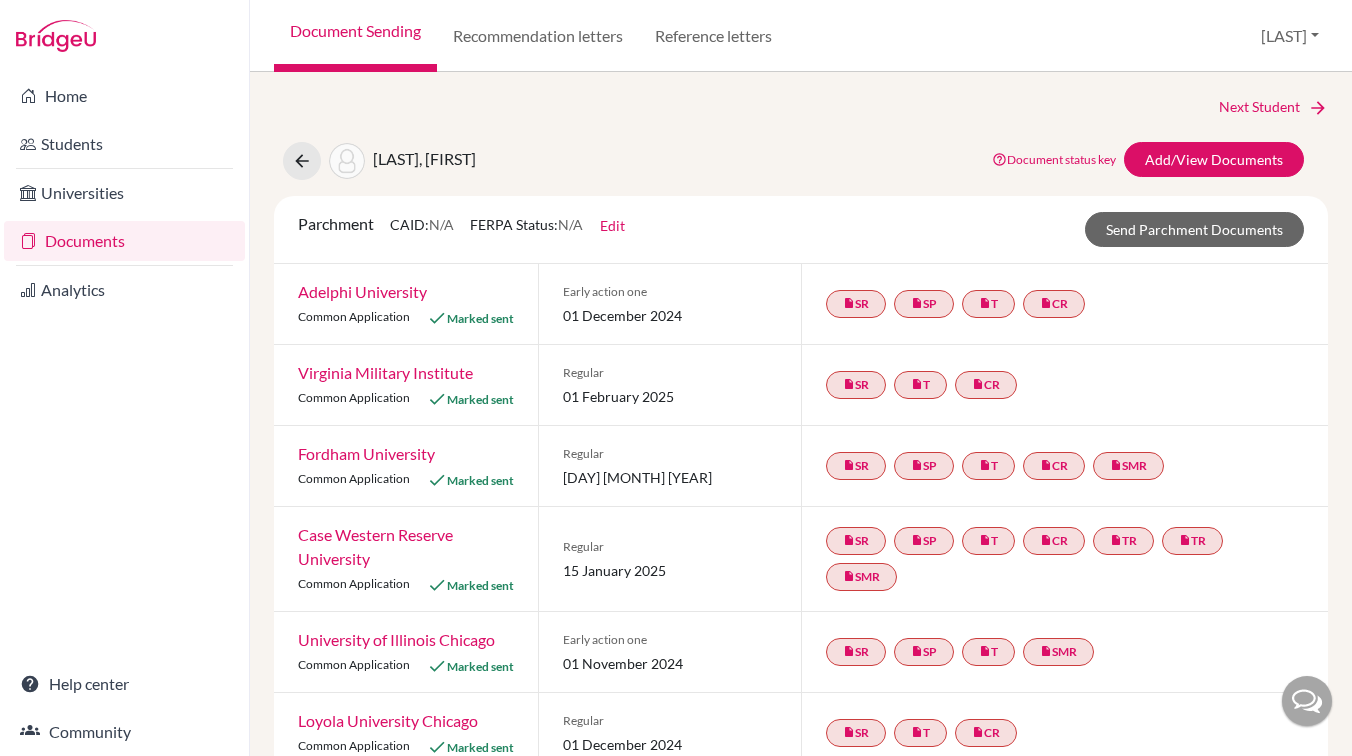 click on "Date of Birth [DATE] Save Send Parchment Documents [UNIVERSITY] Common Application Marked sent Early action one [DATE] insert_drive_file SR insert_drive_file SP insert_drive_file T insert_drive_file CR [UNIVERSITY] Common Application Marked sent Regular [DATE] insert_drive_file SR insert_drive_file T insert_drive_file CR [UNIVERSITY] Common Application Marked sent Regular [DATE] insert_drive_file SR insert_drive_file SP insert_drive_file T insert_drive_file CR insert_drive_file SMR Common Application SR" at bounding box center [801, 414] 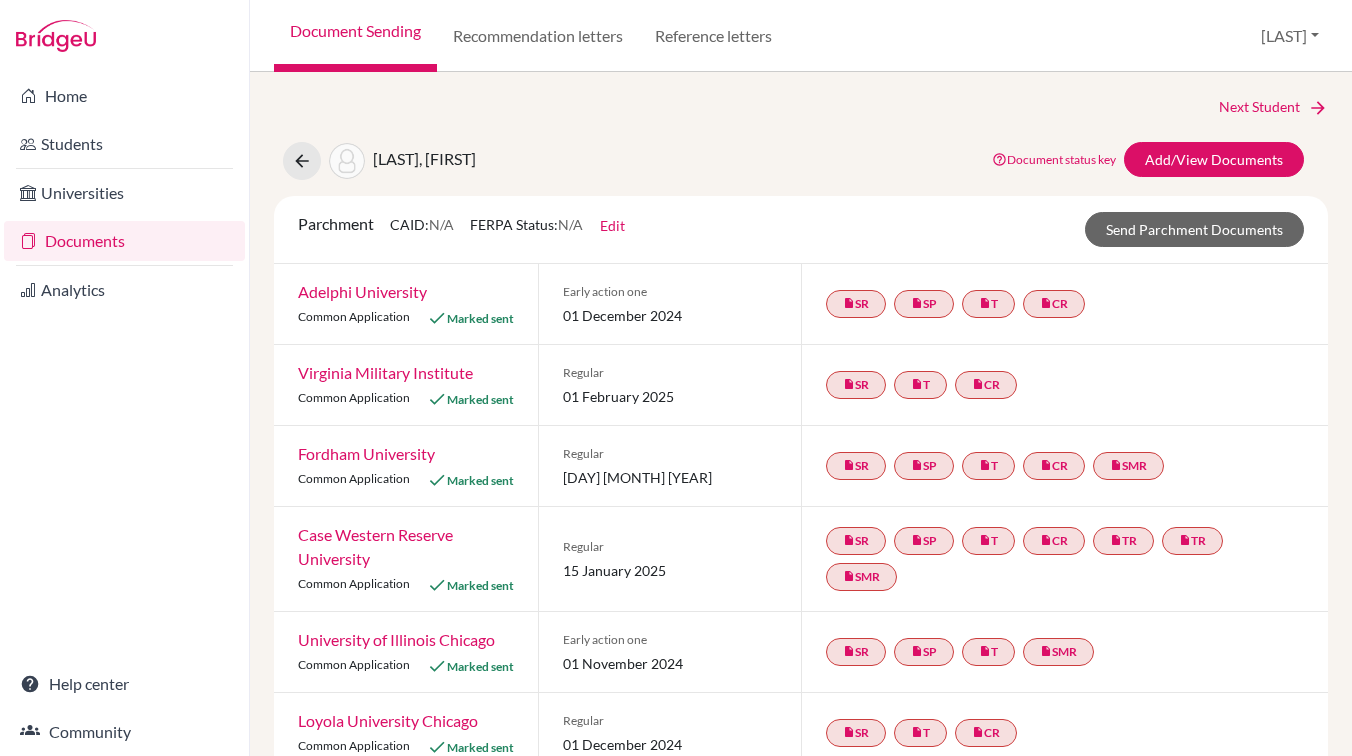 scroll, scrollTop: 0, scrollLeft: 0, axis: both 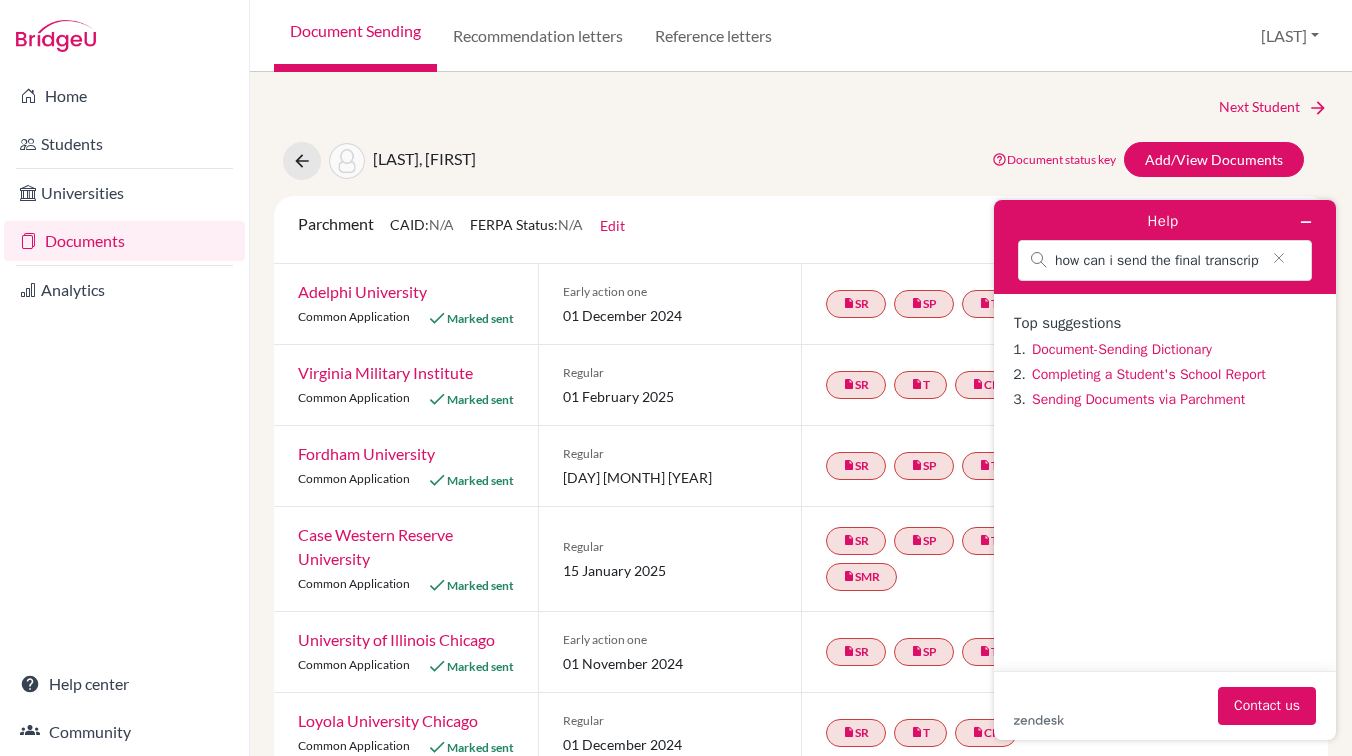 click on ".cls-1{fill:#03363d;} Contact us" at bounding box center [1165, 706] 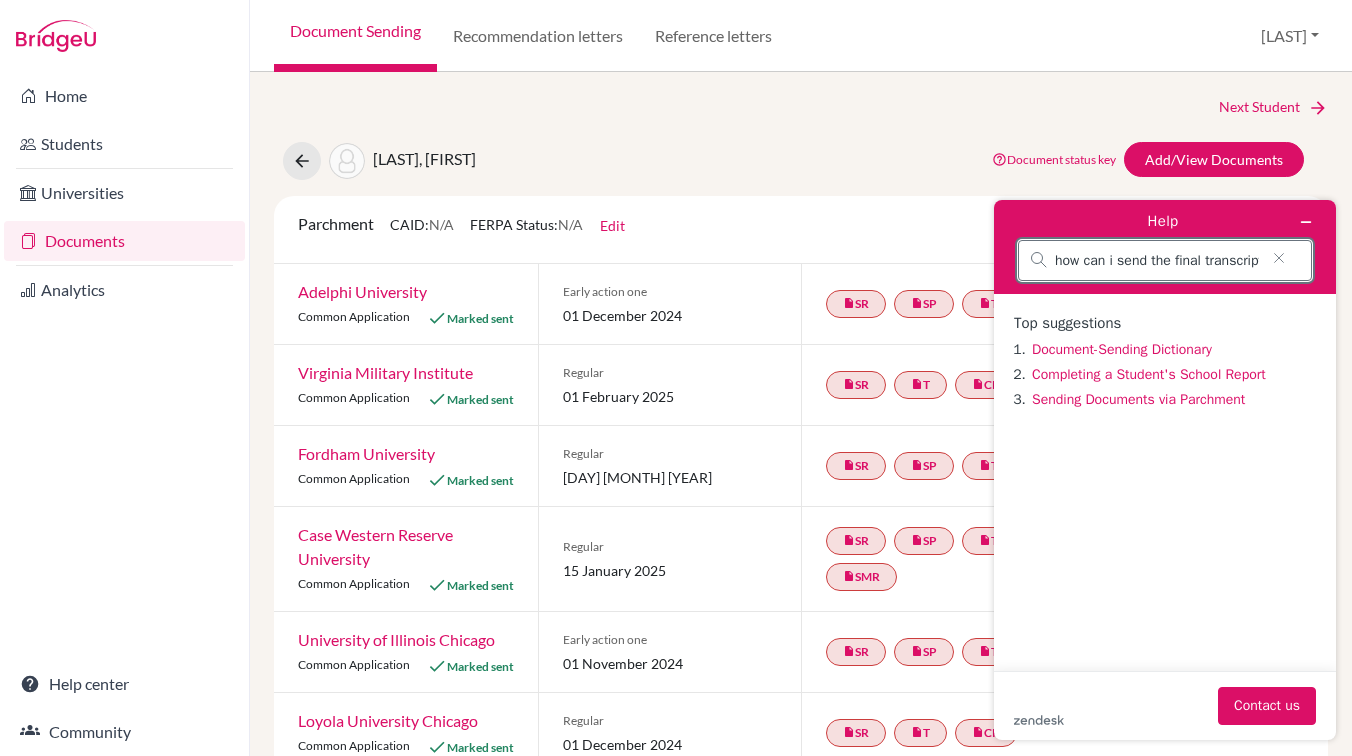 click on "how can i send the final transcript" at bounding box center [1157, 261] 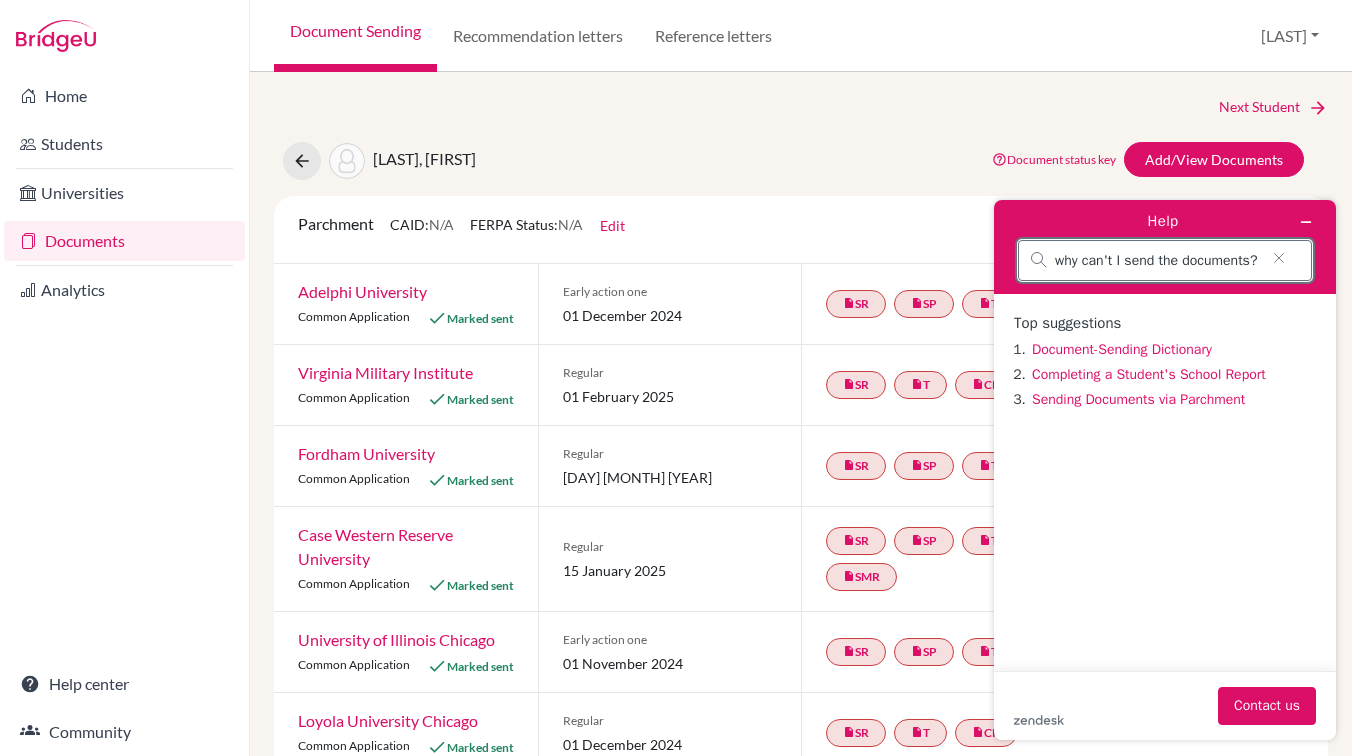 scroll, scrollTop: 0, scrollLeft: 8, axis: horizontal 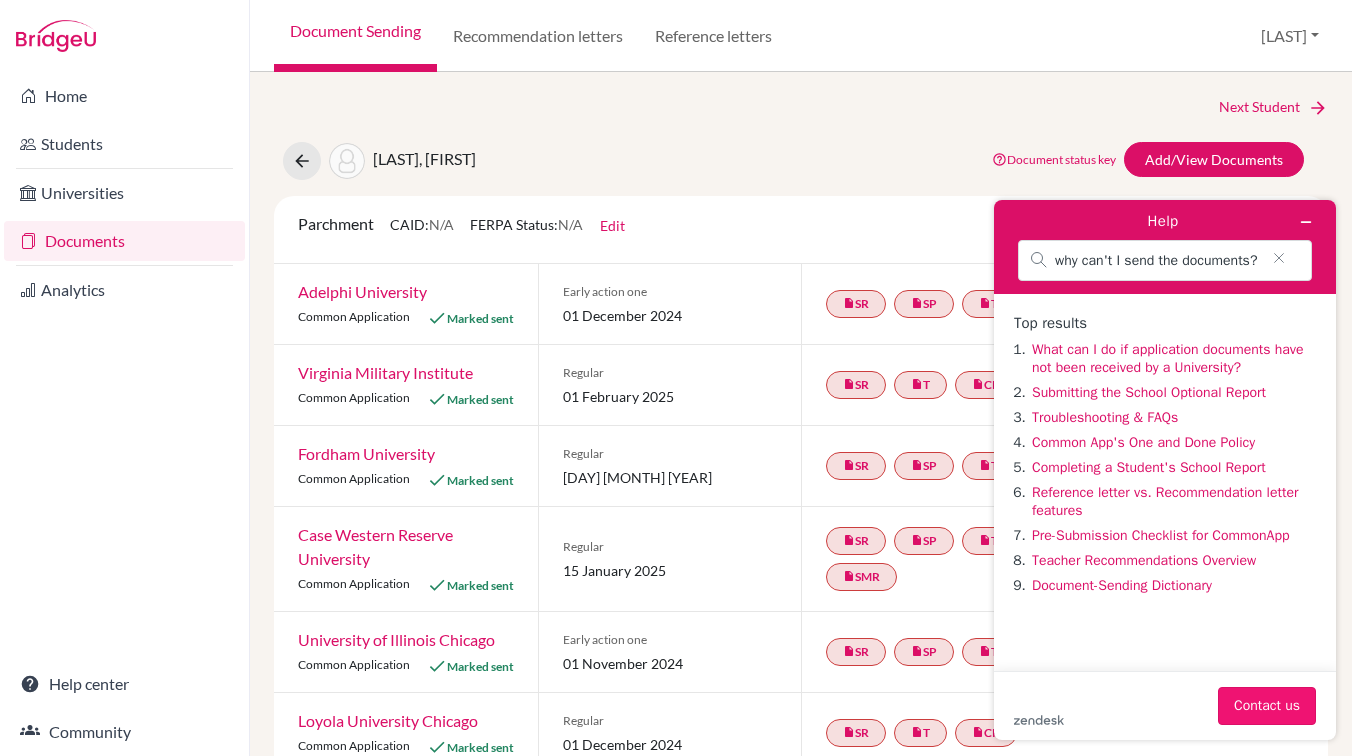 click on "Contact us" at bounding box center (1267, 706) 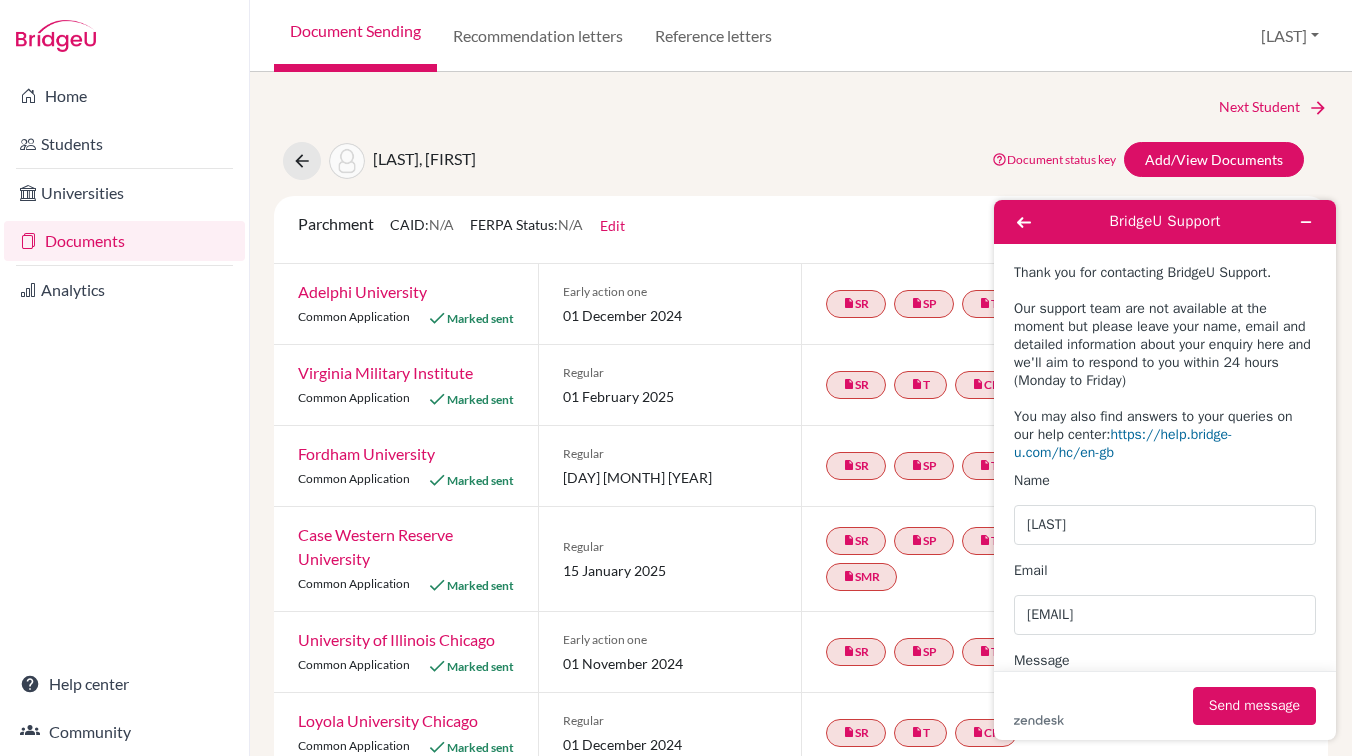 scroll, scrollTop: 139, scrollLeft: 0, axis: vertical 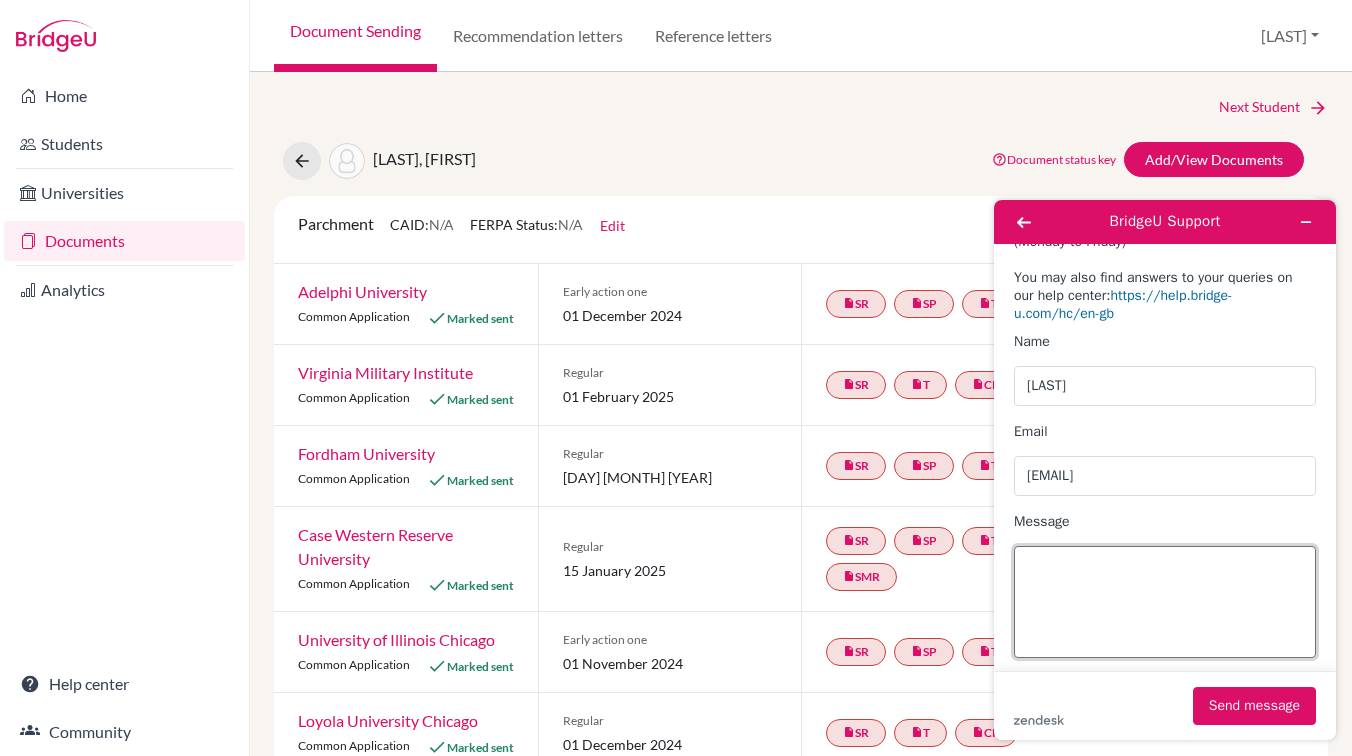 click on "Message" at bounding box center (1165, 602) 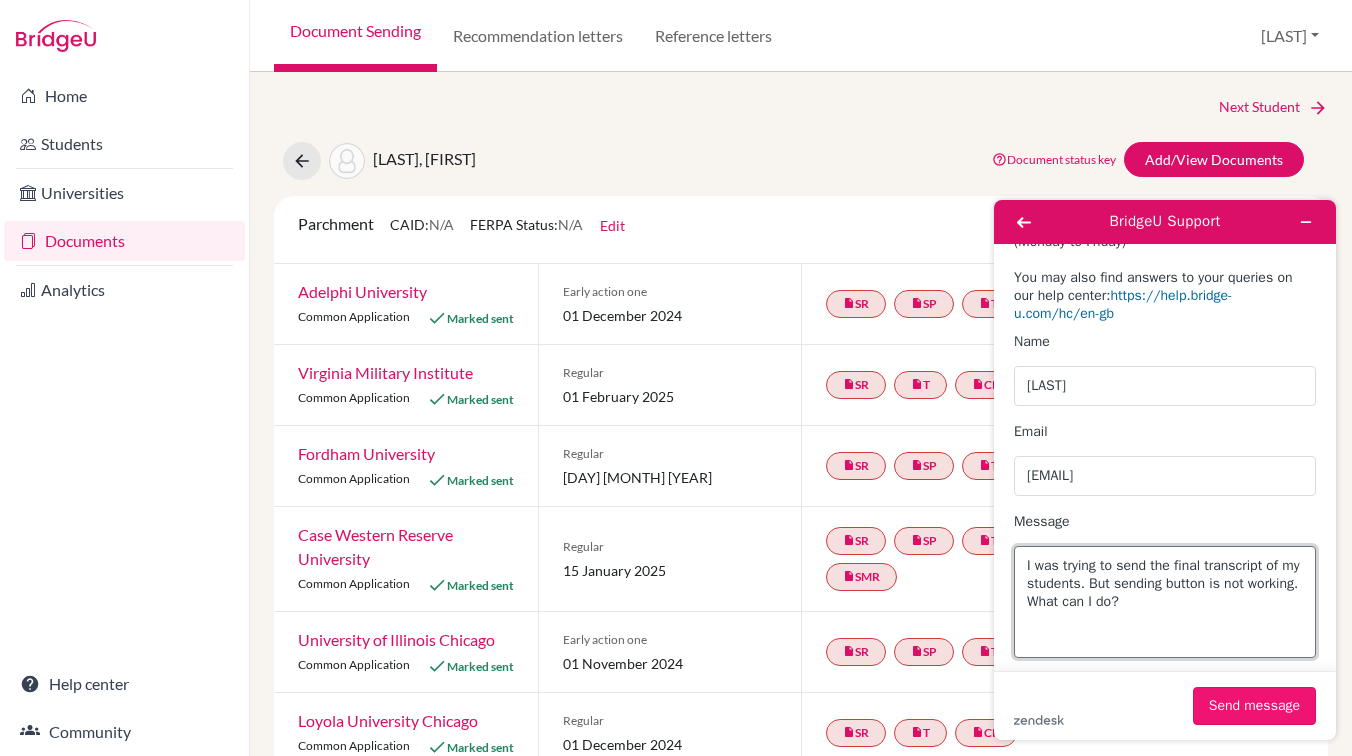 type on "I was trying to send the final transcript of my students. But sending button is not working. What can I do?" 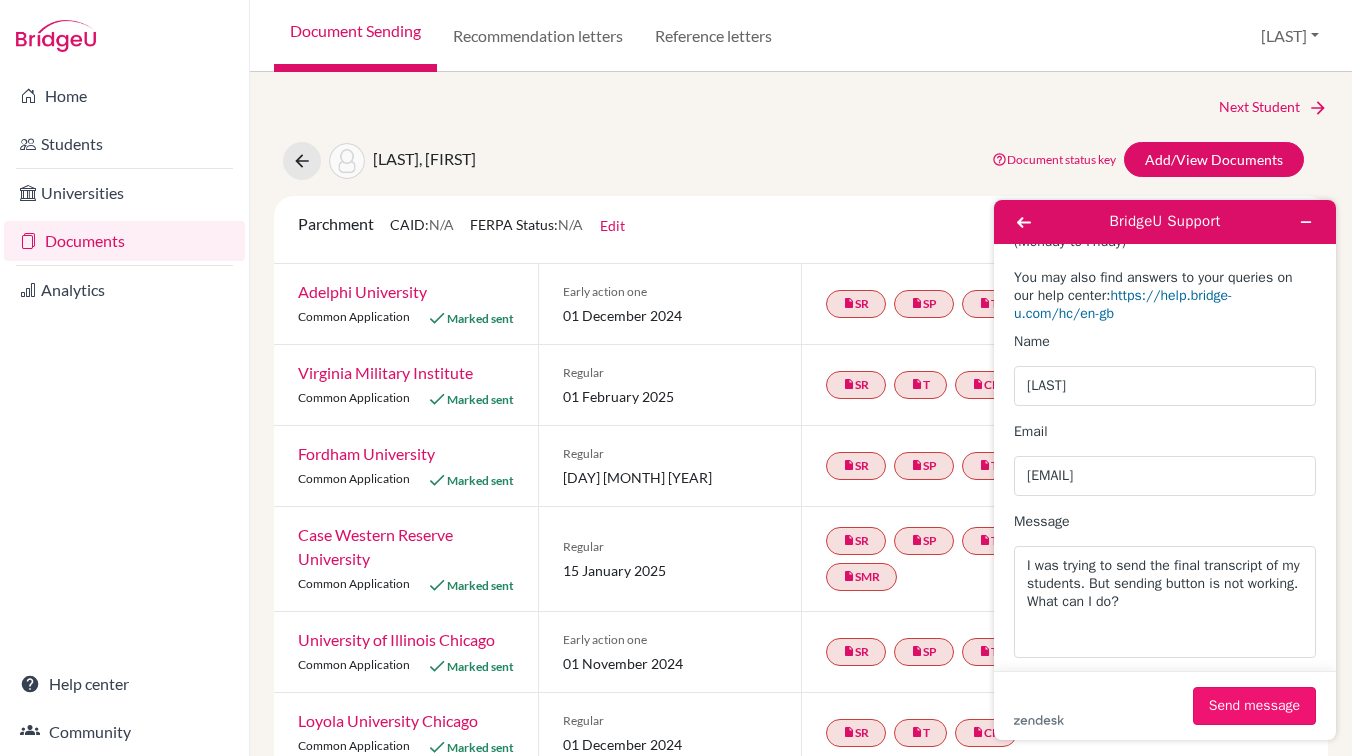 click on "Send message" at bounding box center (1254, 706) 